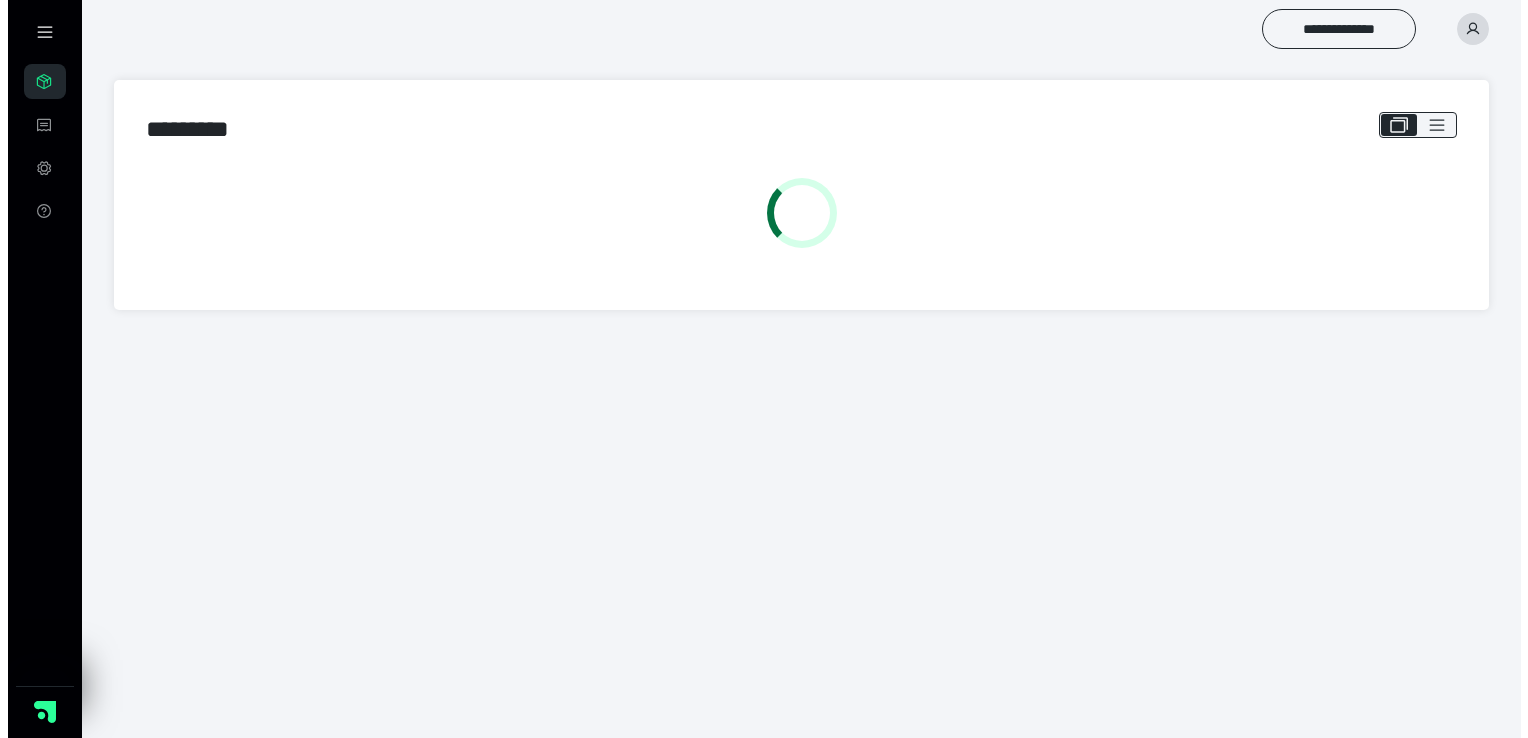 scroll, scrollTop: 0, scrollLeft: 0, axis: both 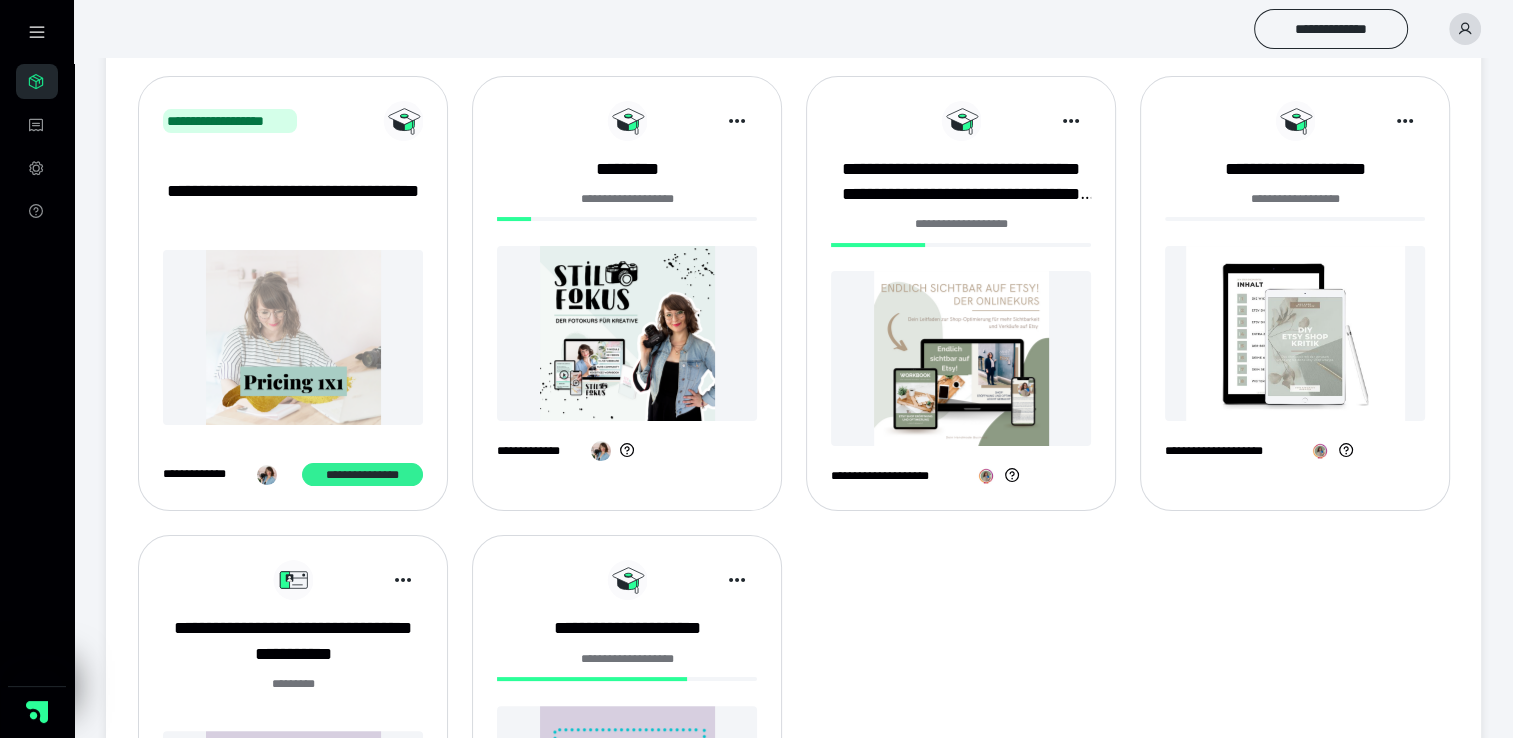 click on "**********" at bounding box center [362, 475] 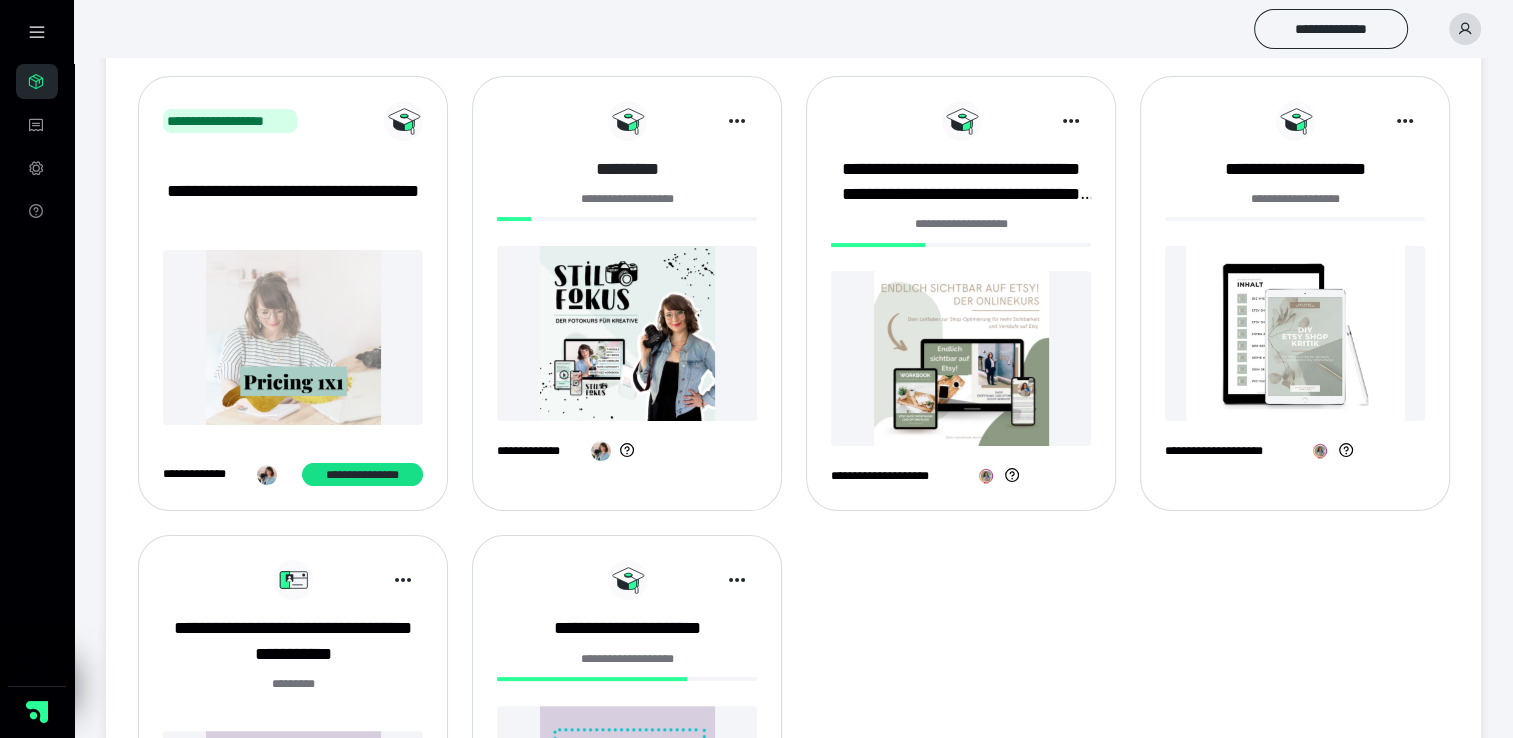 click on "*********" at bounding box center [627, 169] 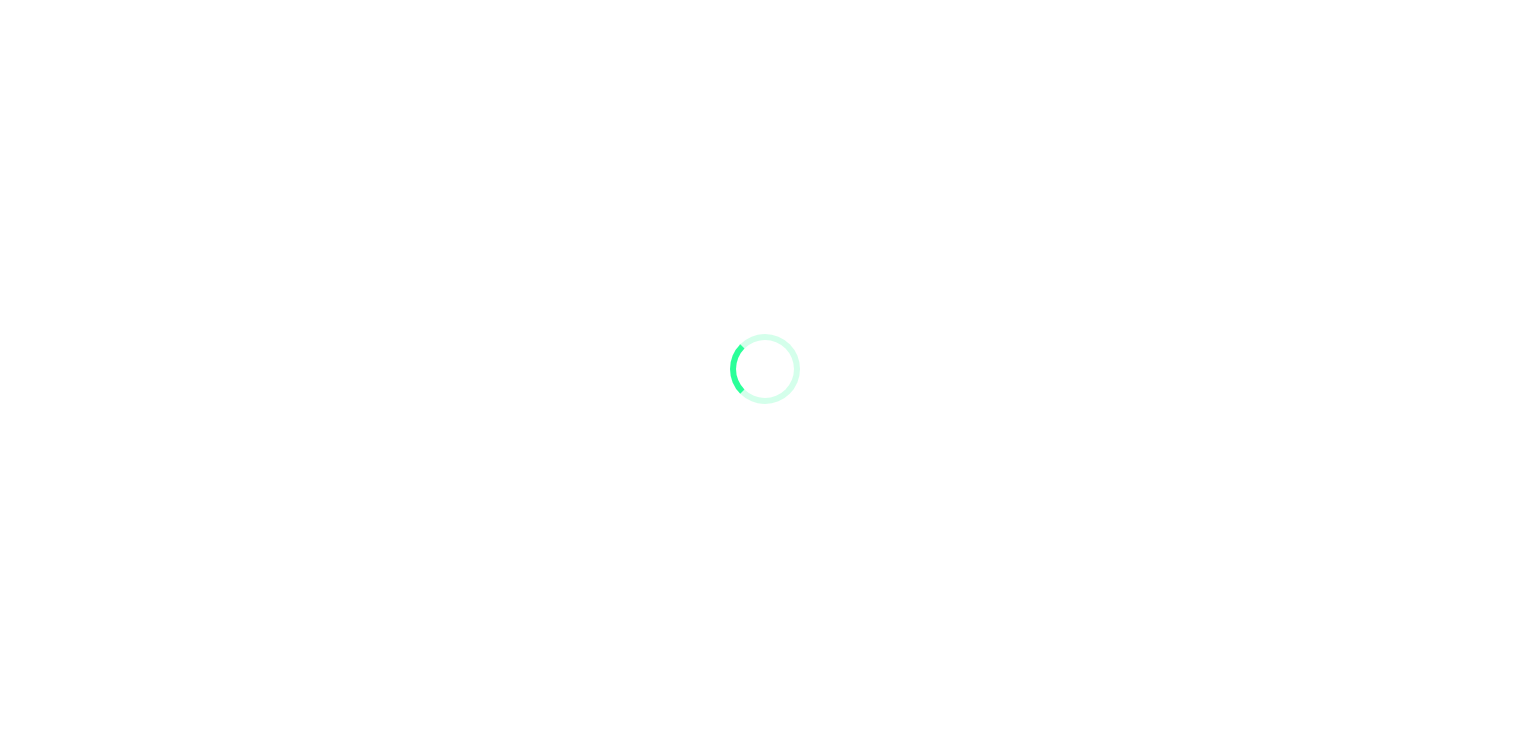 scroll, scrollTop: 0, scrollLeft: 0, axis: both 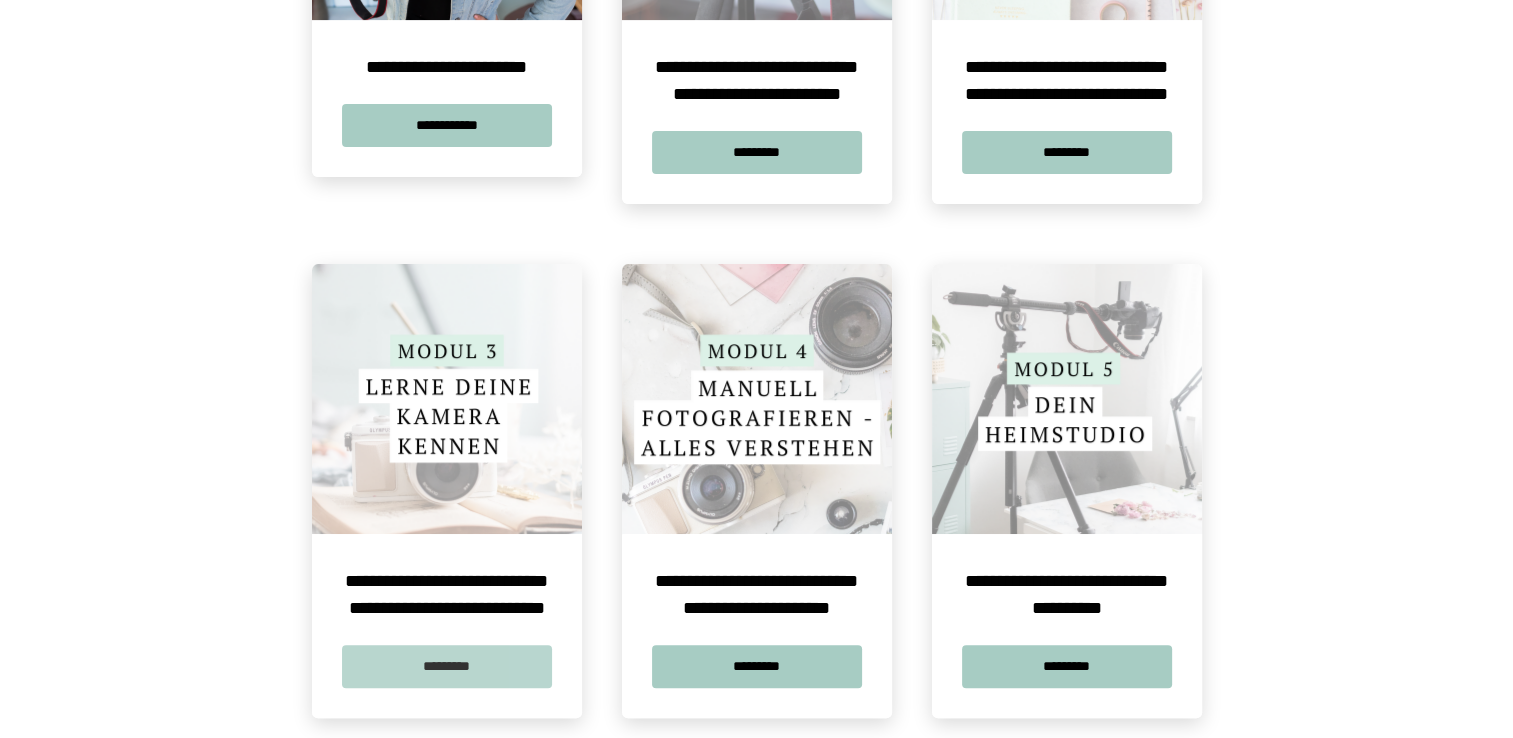 click on "*********" at bounding box center (447, 666) 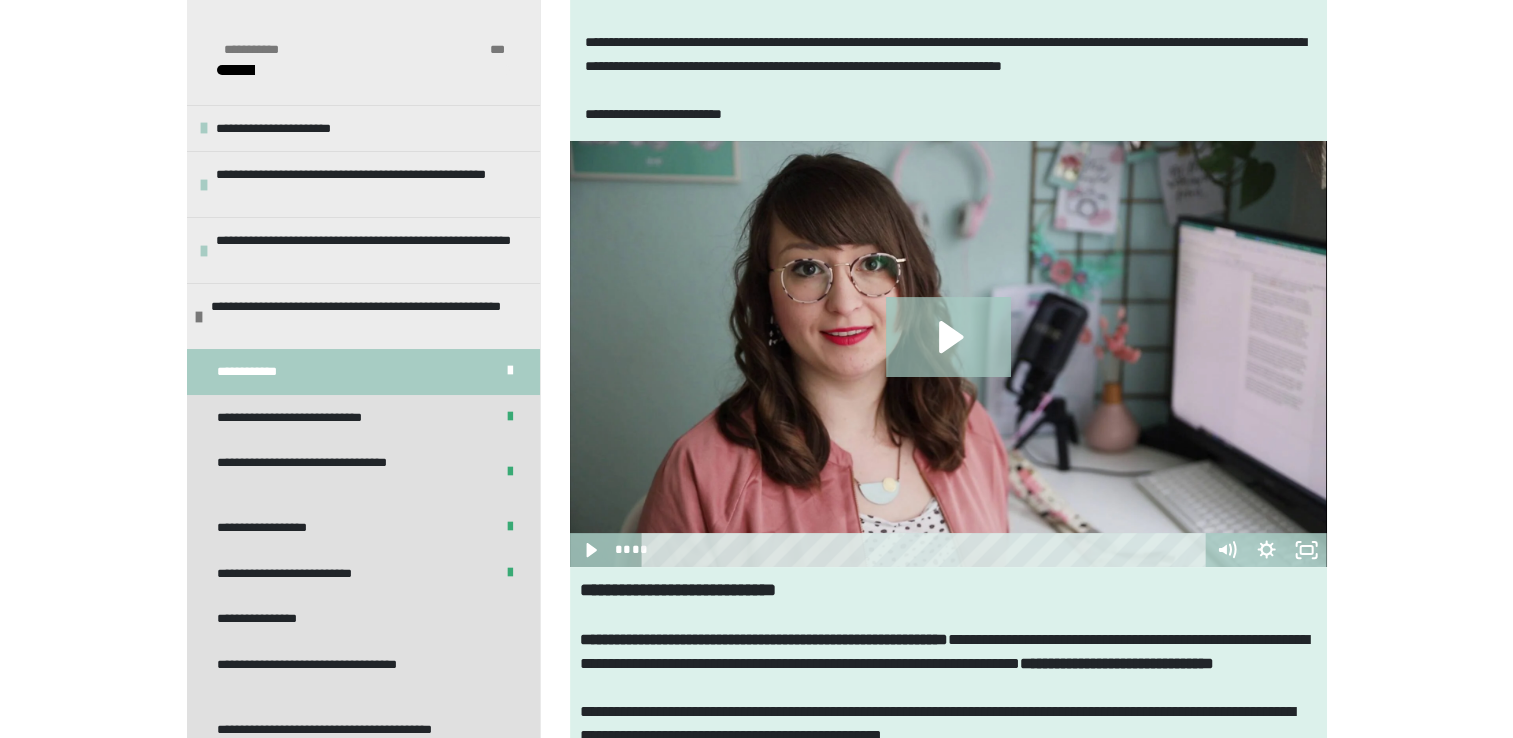scroll, scrollTop: 360, scrollLeft: 0, axis: vertical 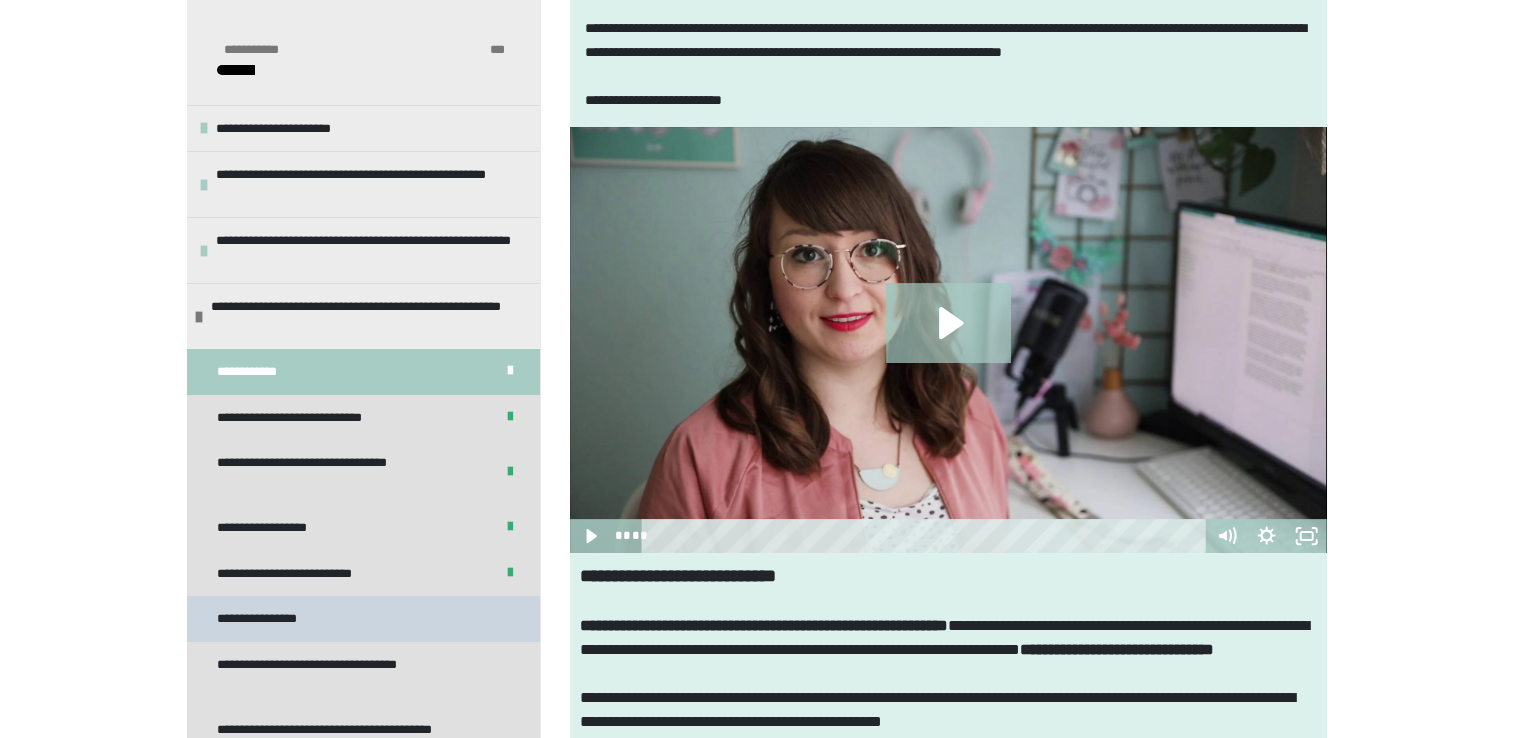 click on "**********" at bounding box center (363, 619) 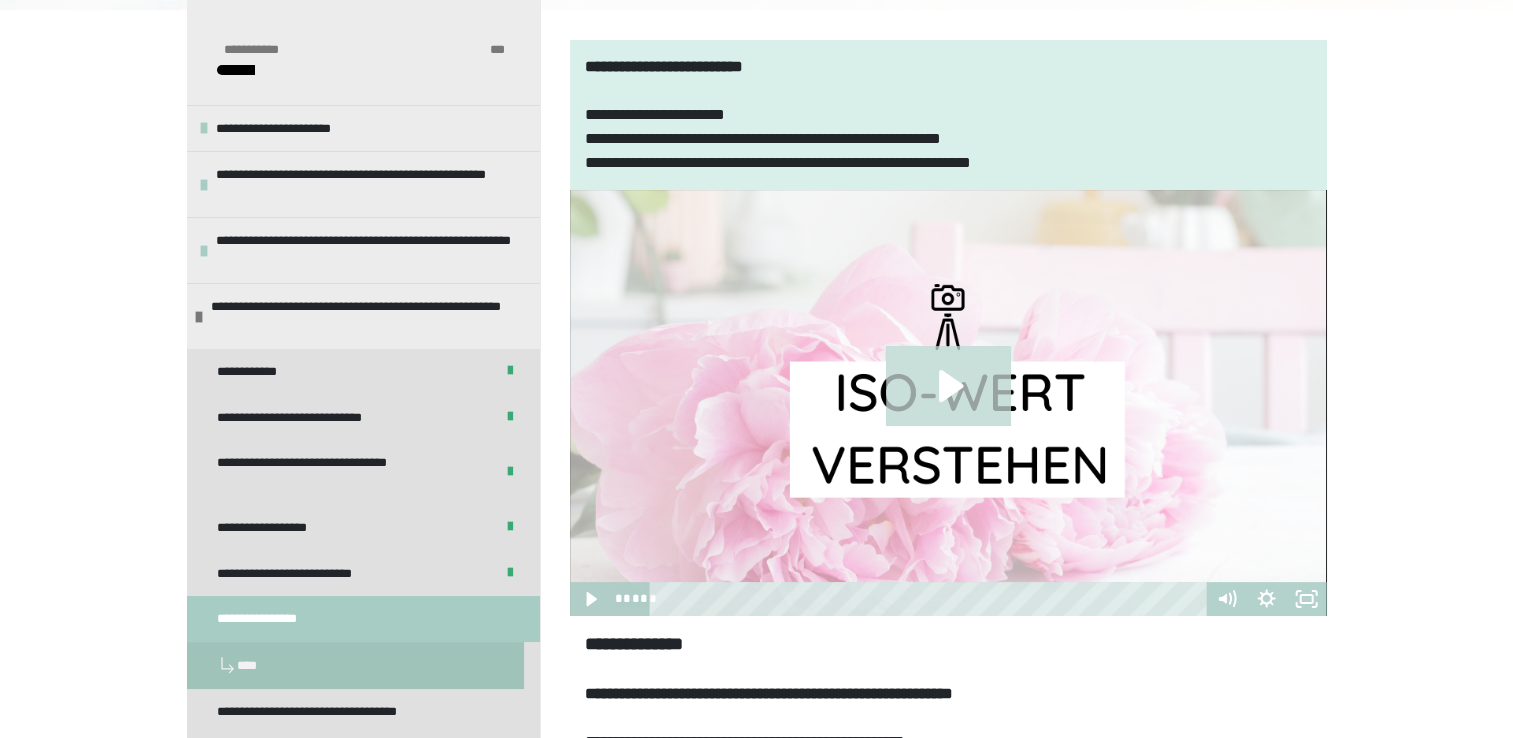 click 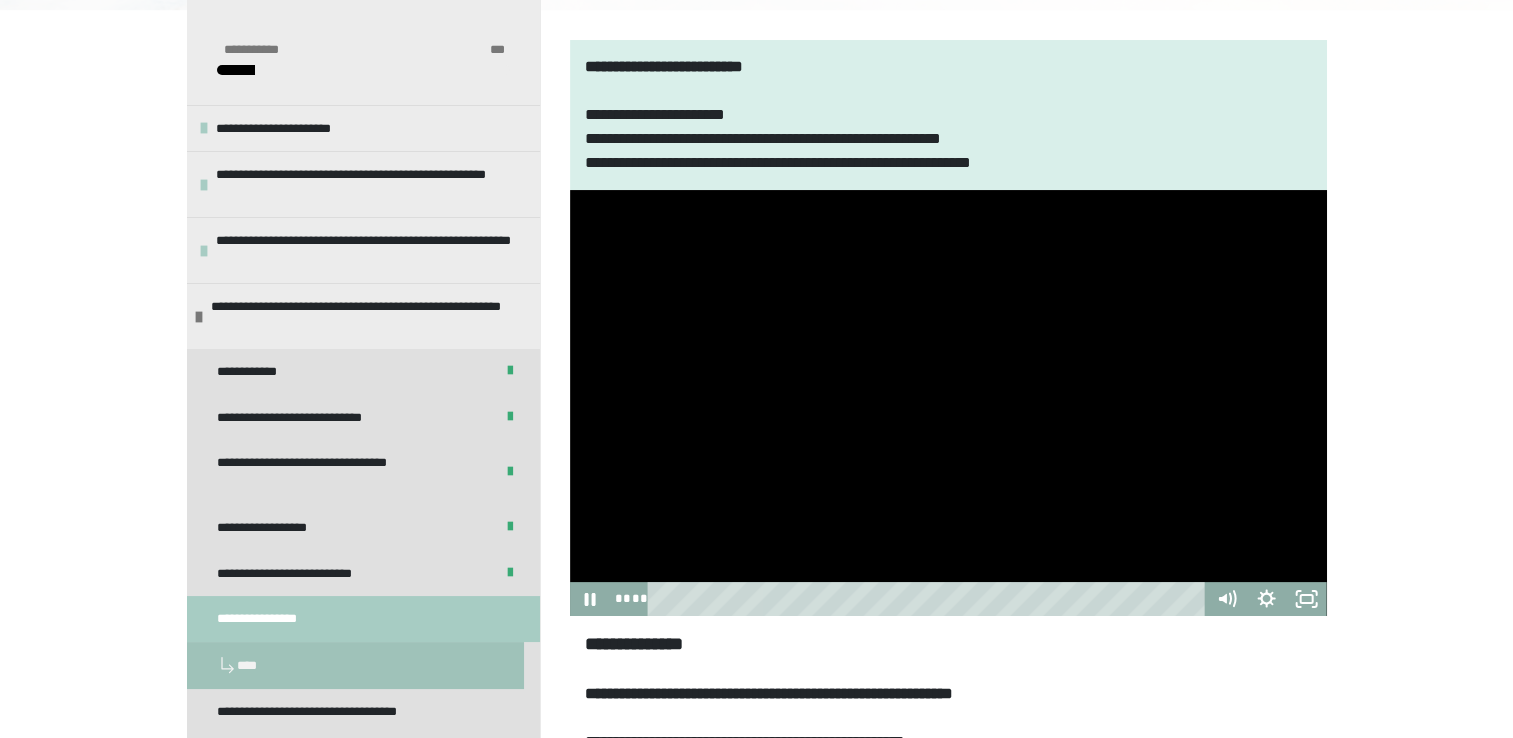 click at bounding box center [948, 403] 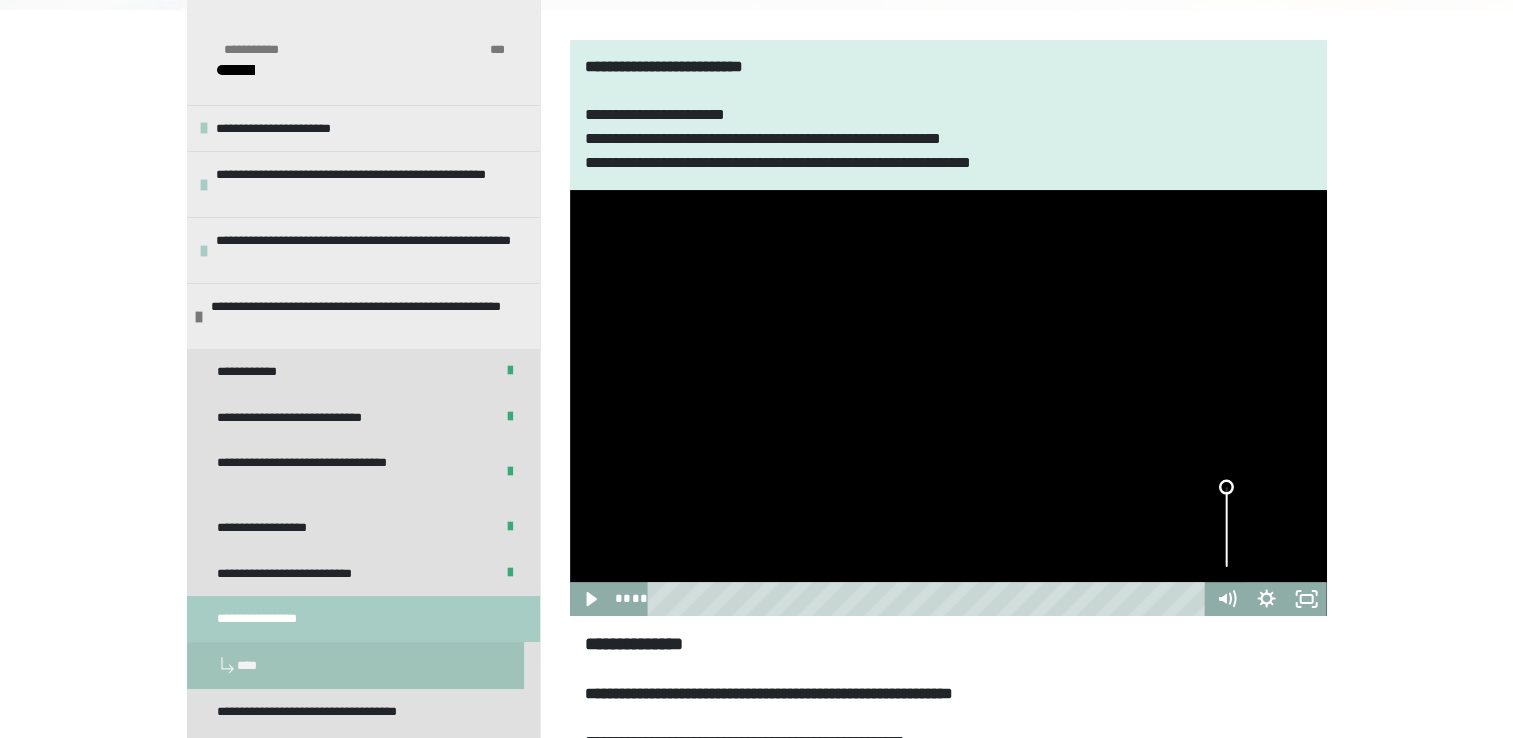 drag, startPoint x: 1226, startPoint y: 503, endPoint x: 1226, endPoint y: 470, distance: 33 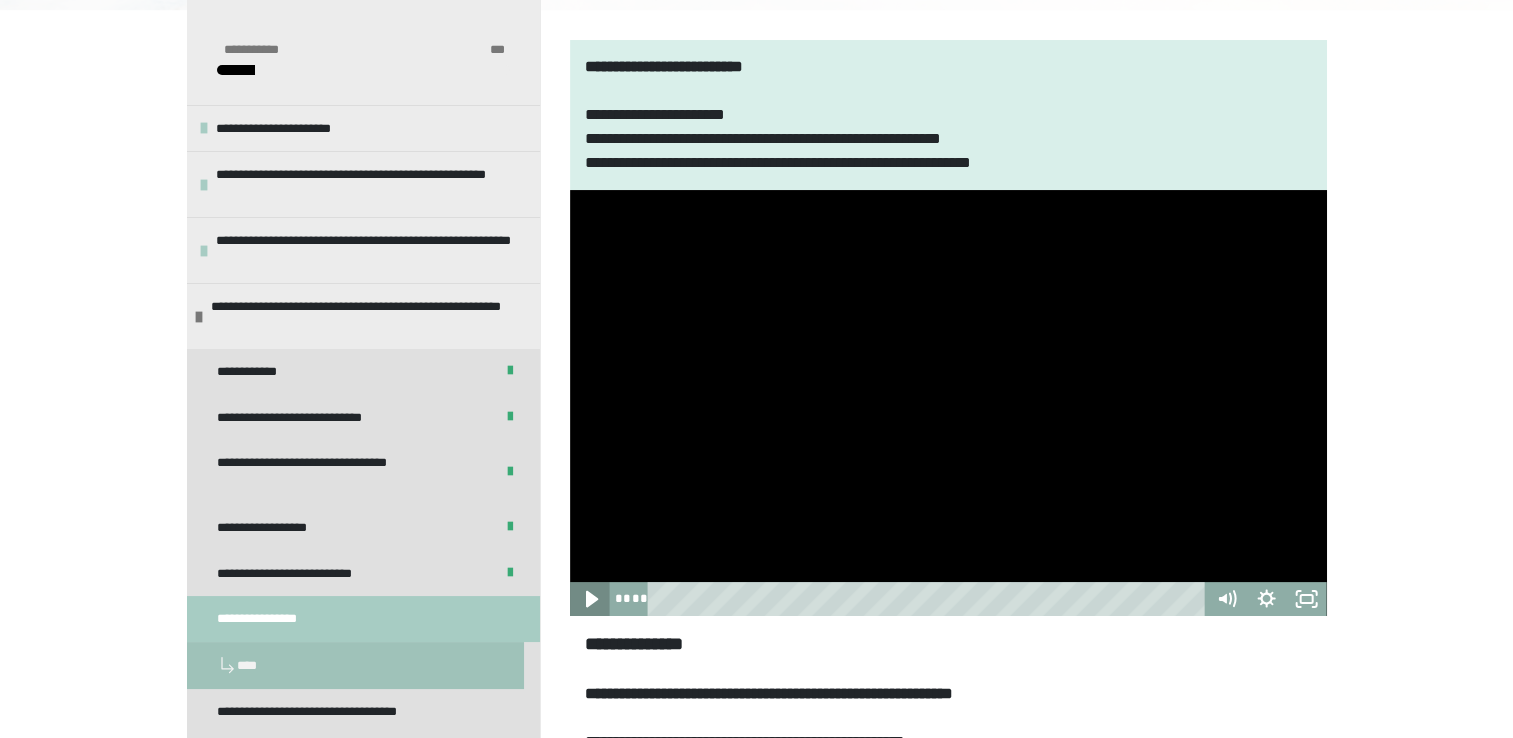click 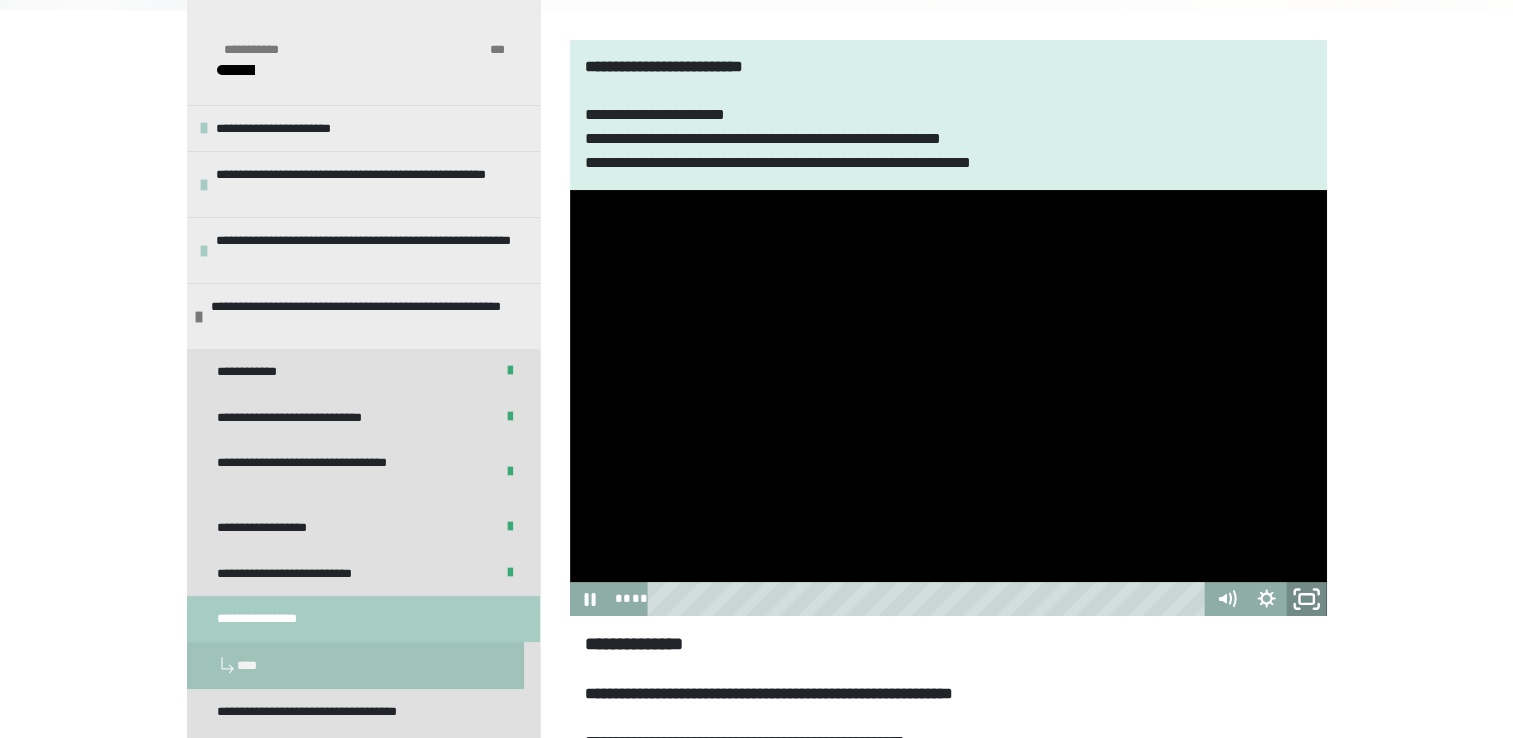 click 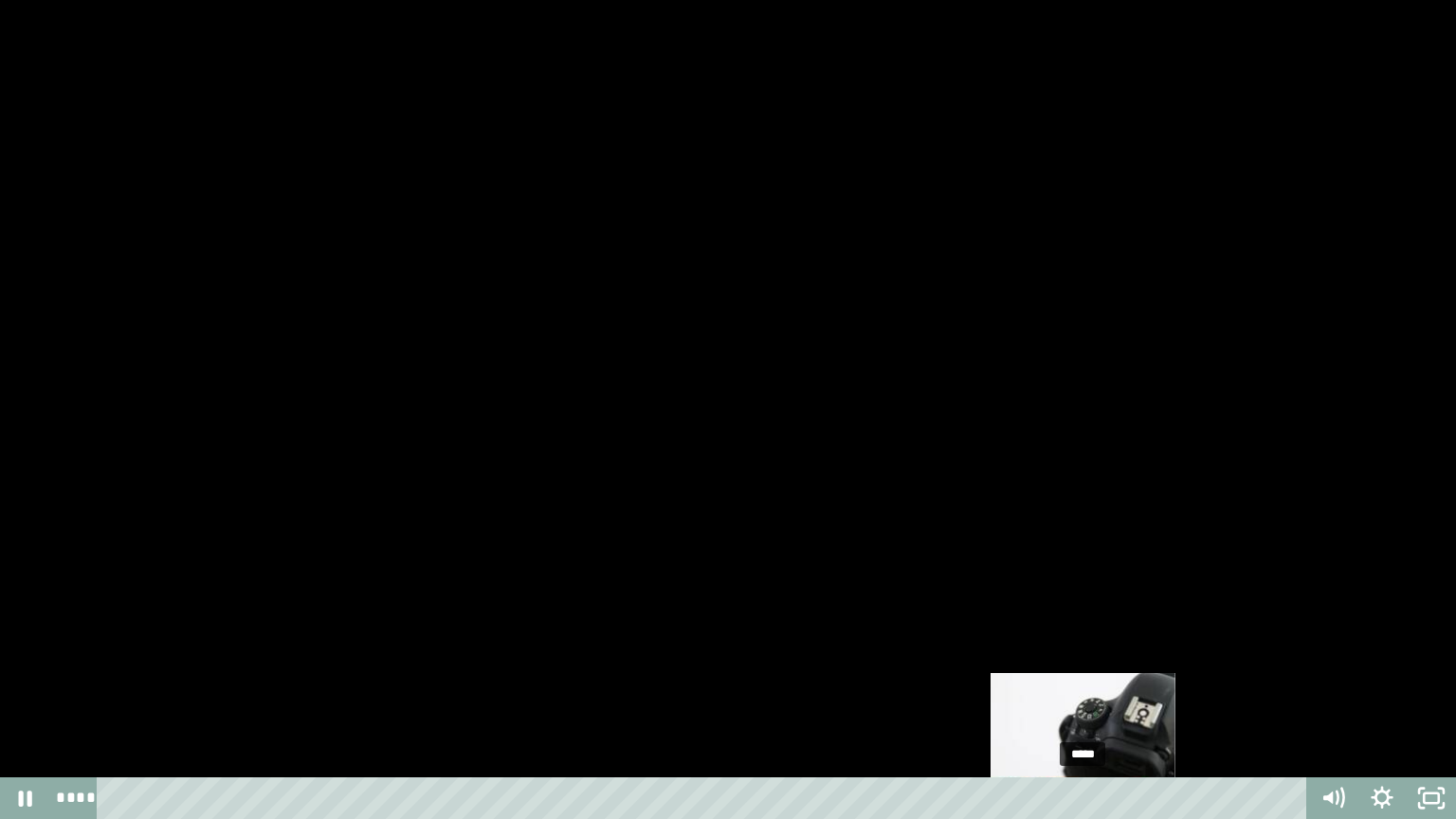 click on "*****" at bounding box center [705, 798] 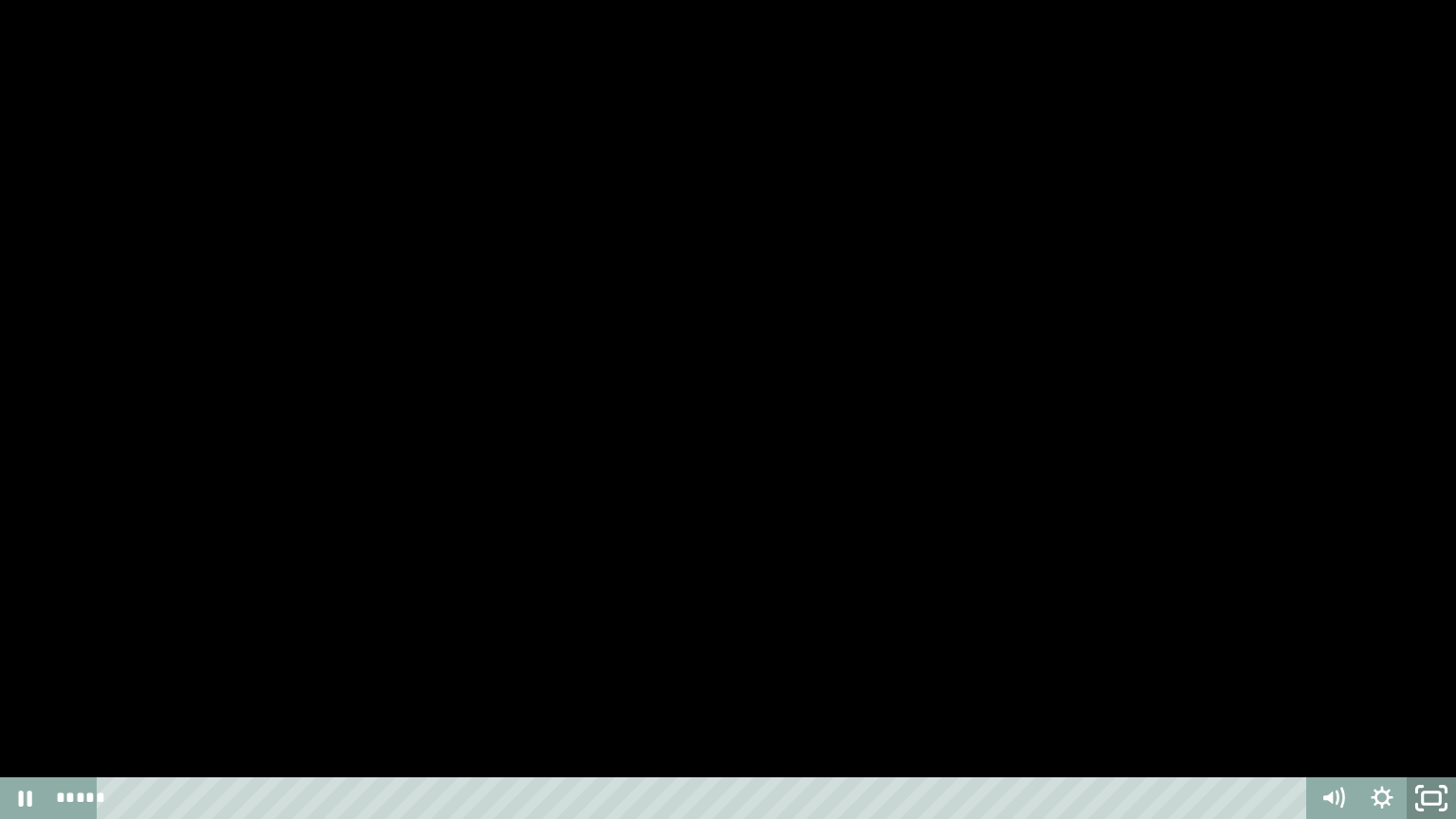 click 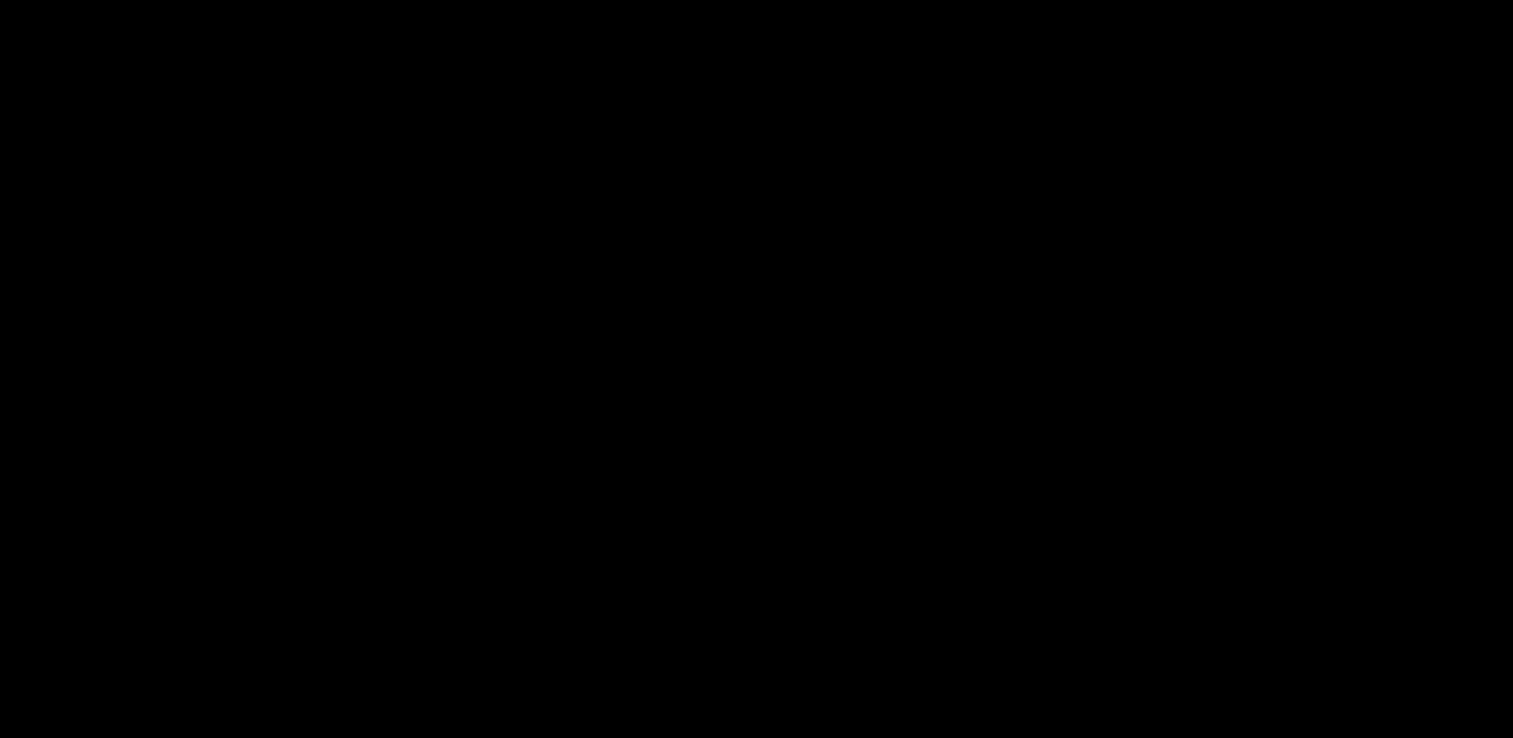 type 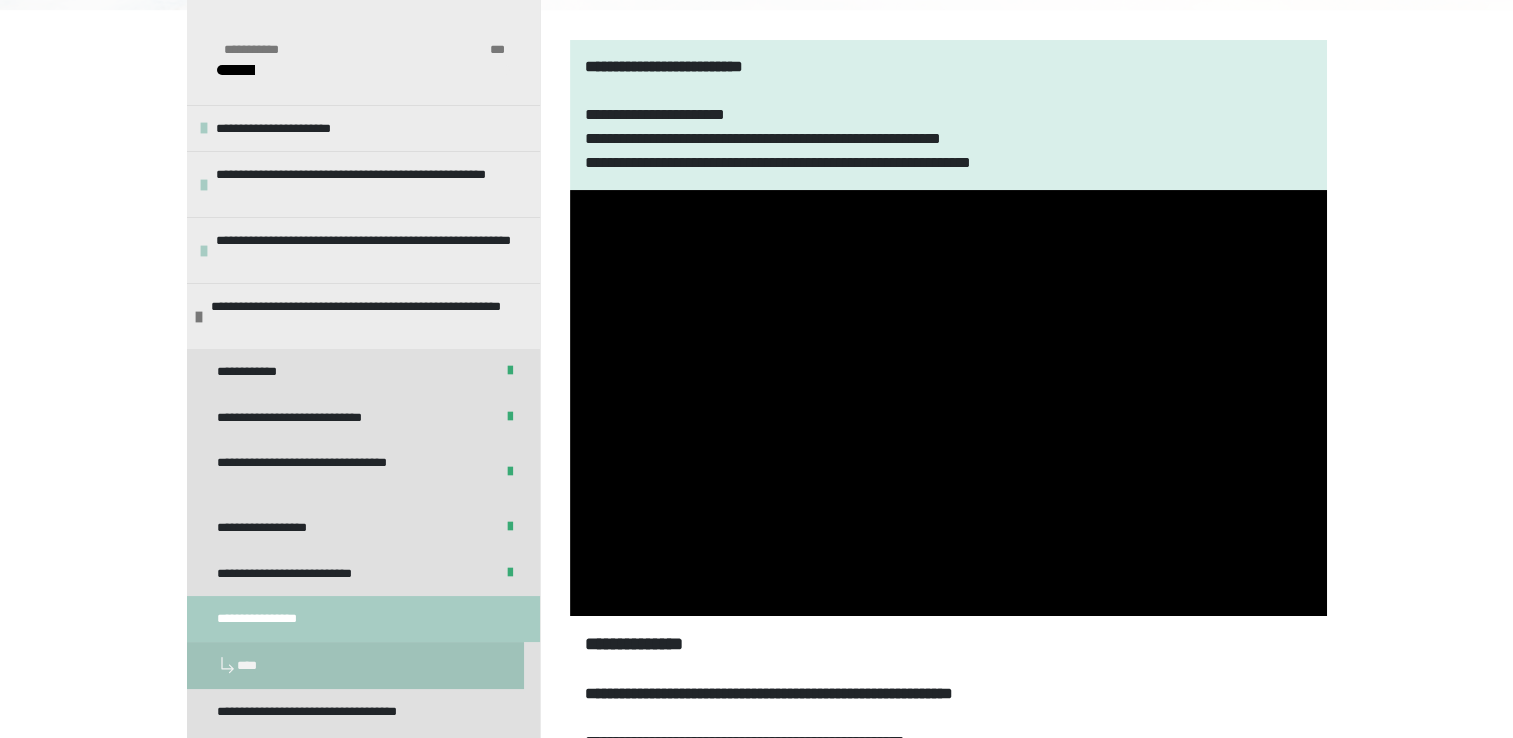 click at bounding box center [363, 616] 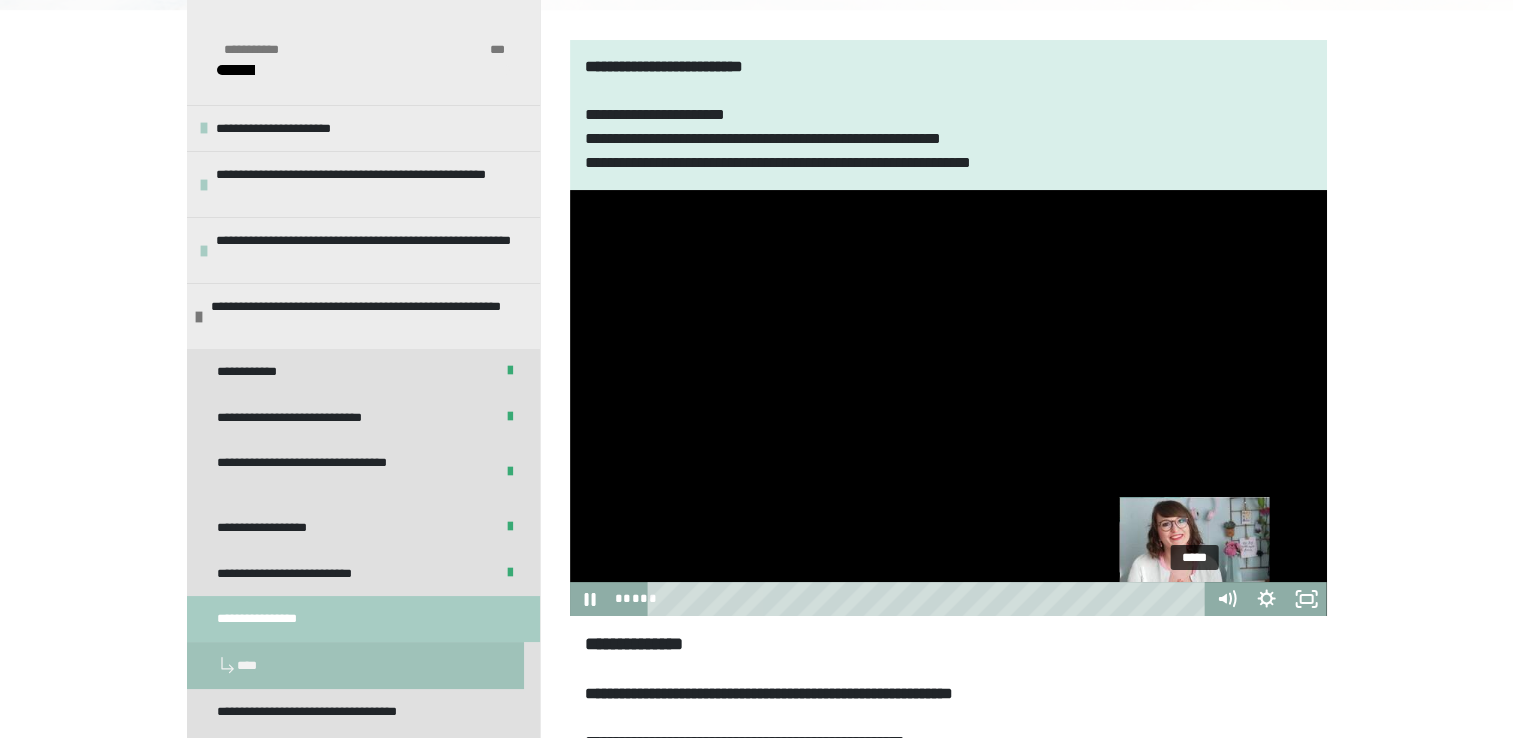 click on "*****" at bounding box center [929, 599] 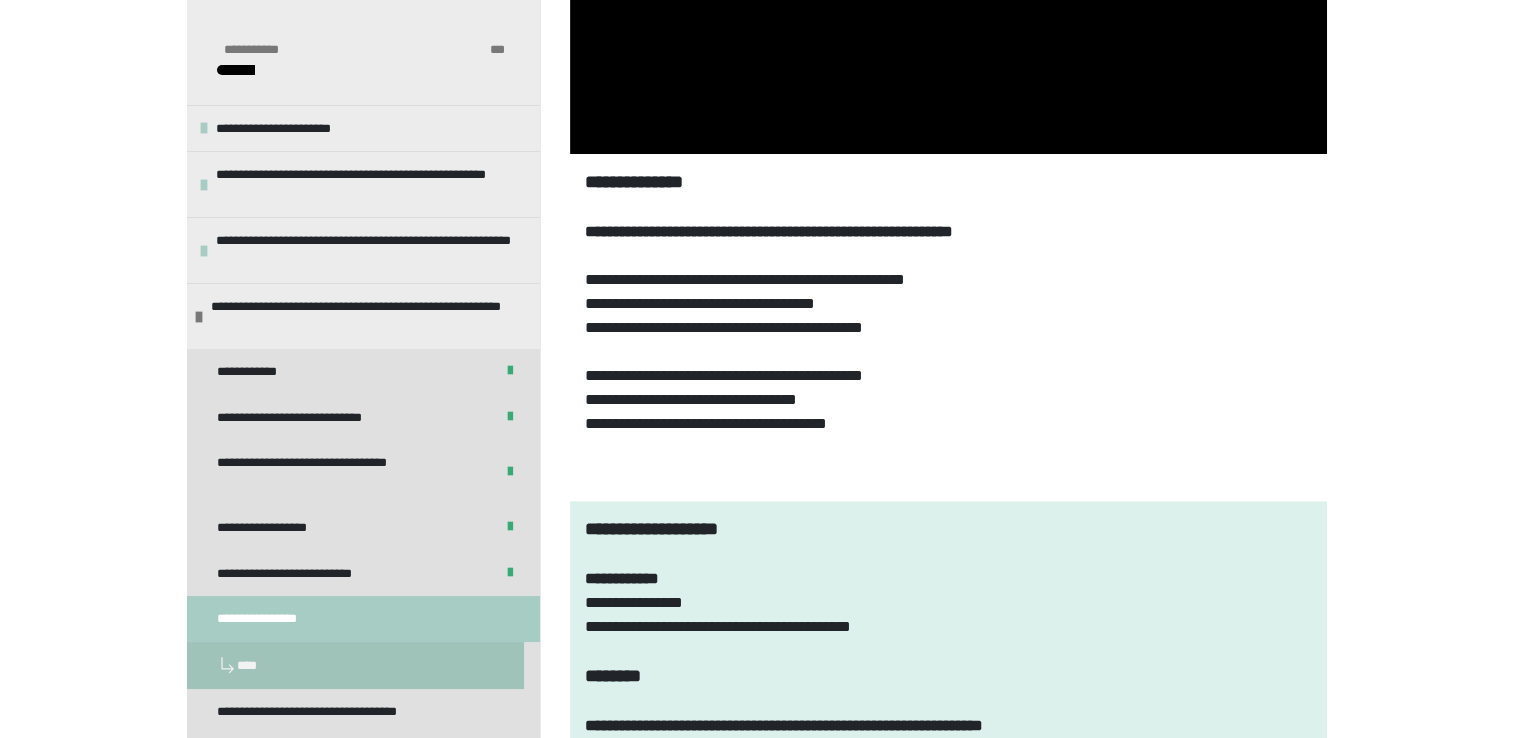 scroll, scrollTop: 750, scrollLeft: 0, axis: vertical 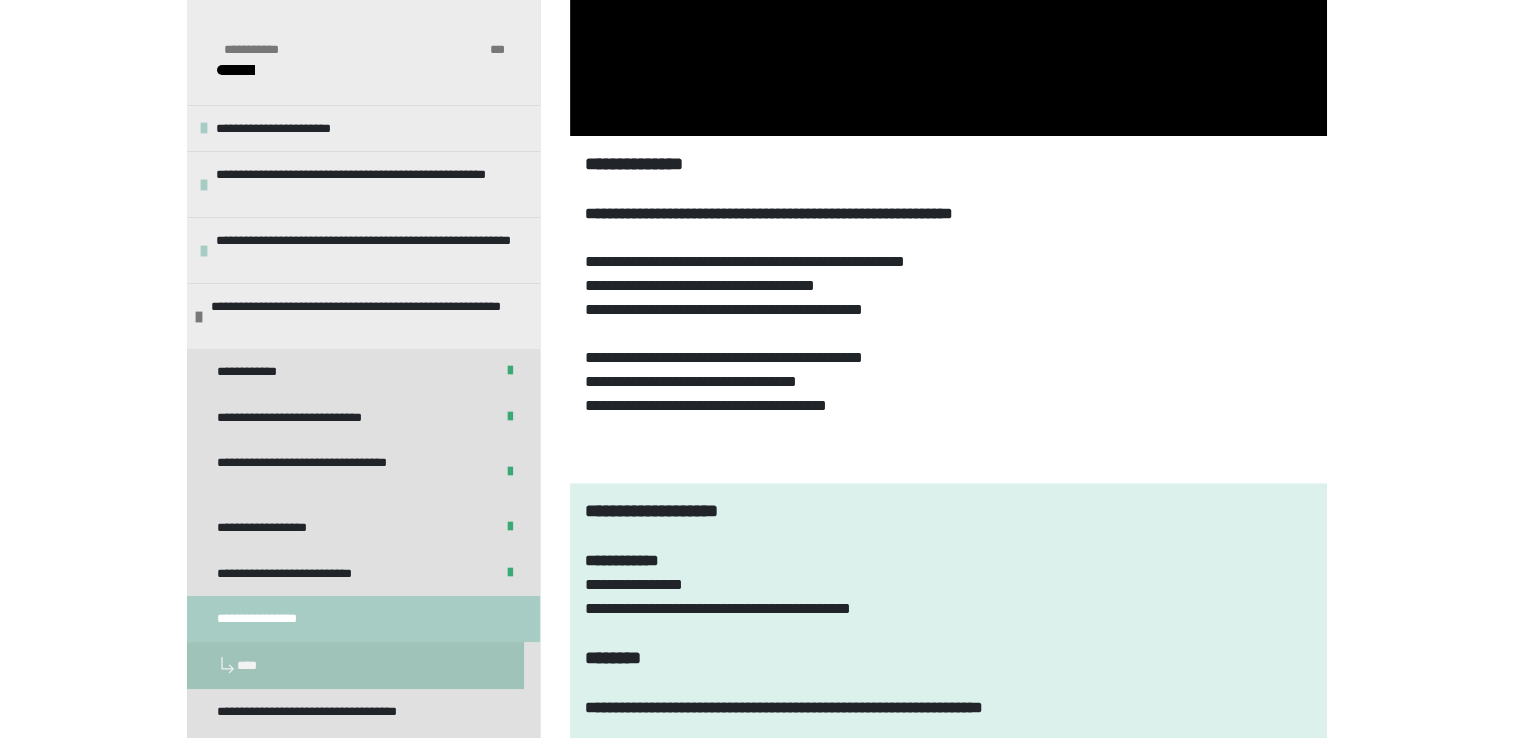 click at bounding box center (363, 616) 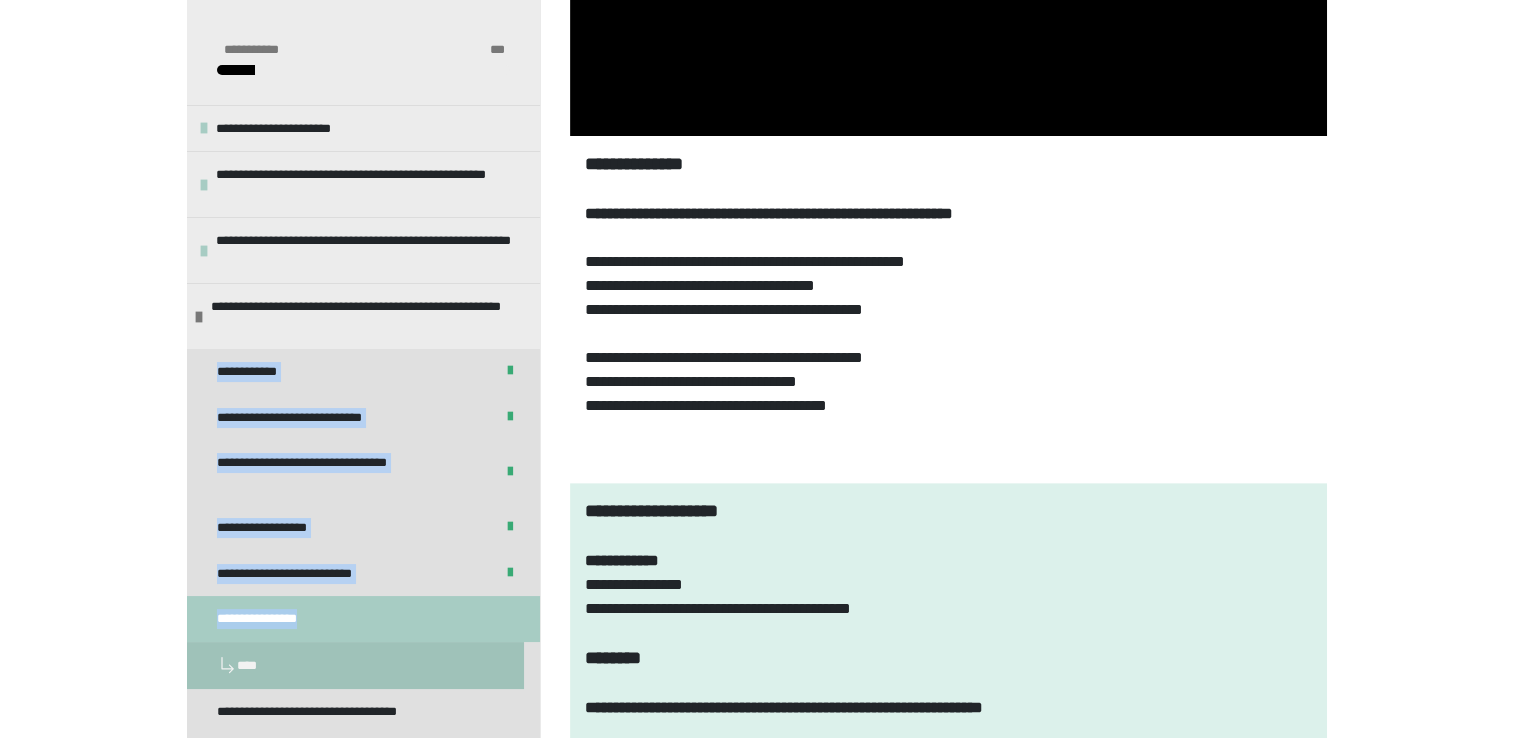 drag, startPoint x: 259, startPoint y: 664, endPoint x: 464, endPoint y: 615, distance: 210.77477 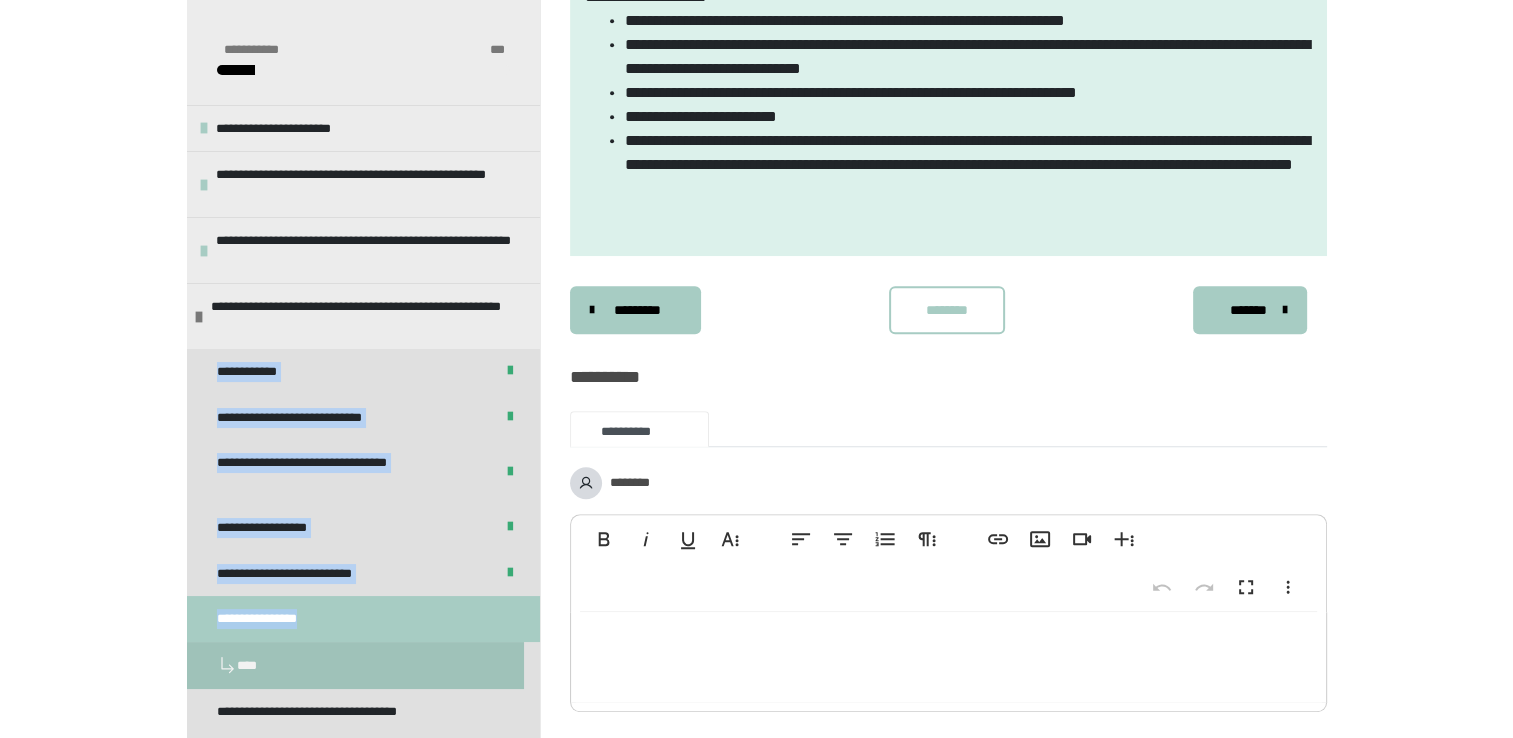 scroll, scrollTop: 1538, scrollLeft: 0, axis: vertical 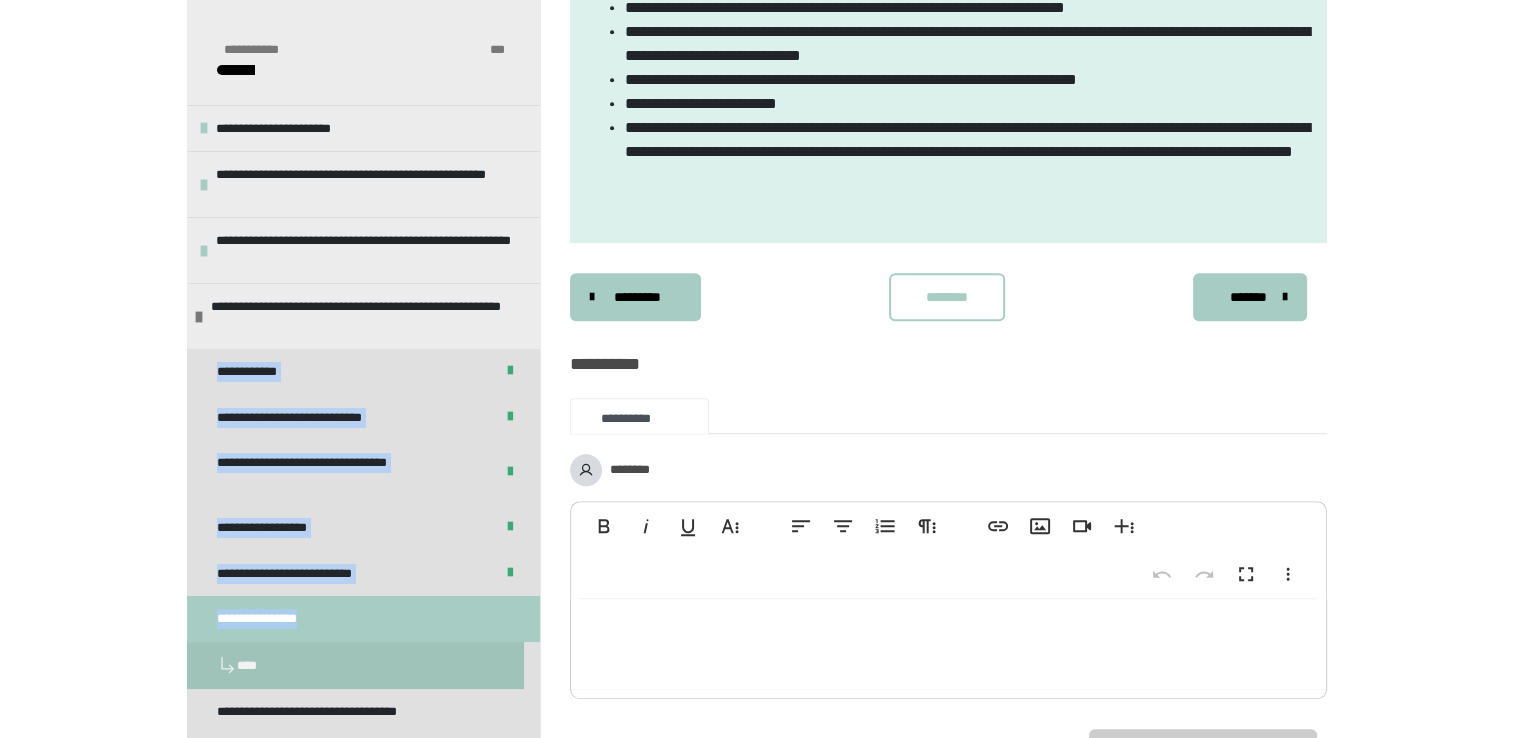 click on "********" at bounding box center (947, 297) 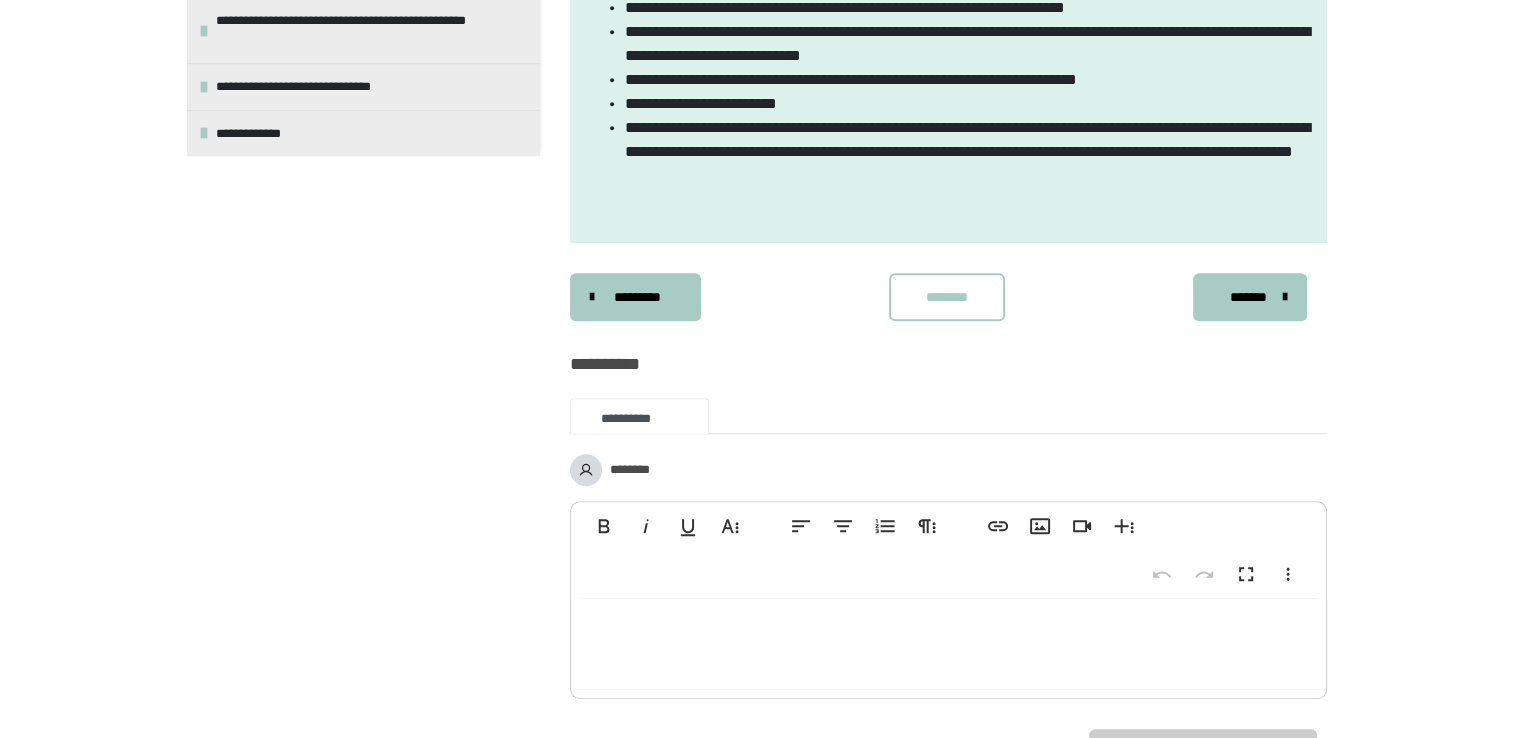 scroll, scrollTop: 0, scrollLeft: 0, axis: both 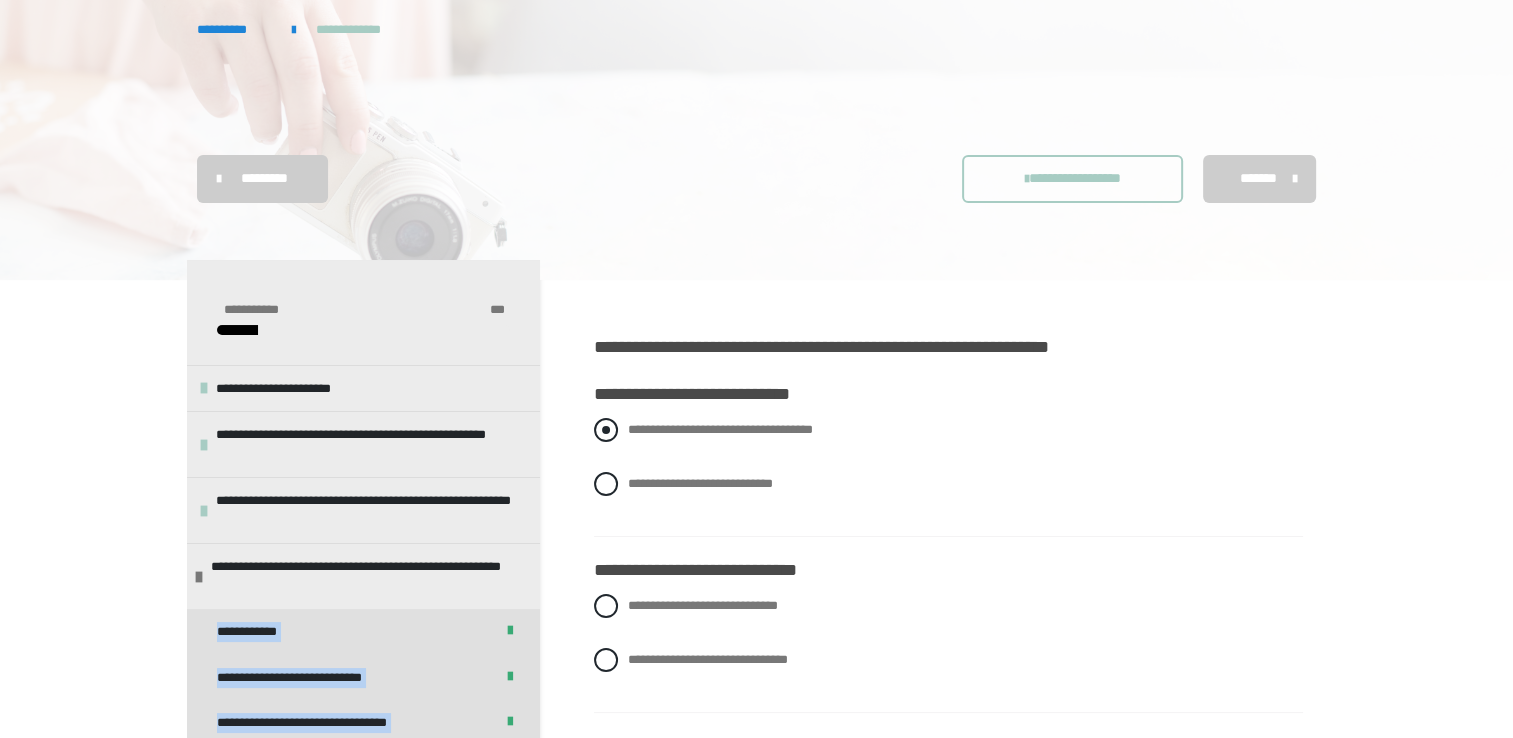 click on "**********" at bounding box center [948, 430] 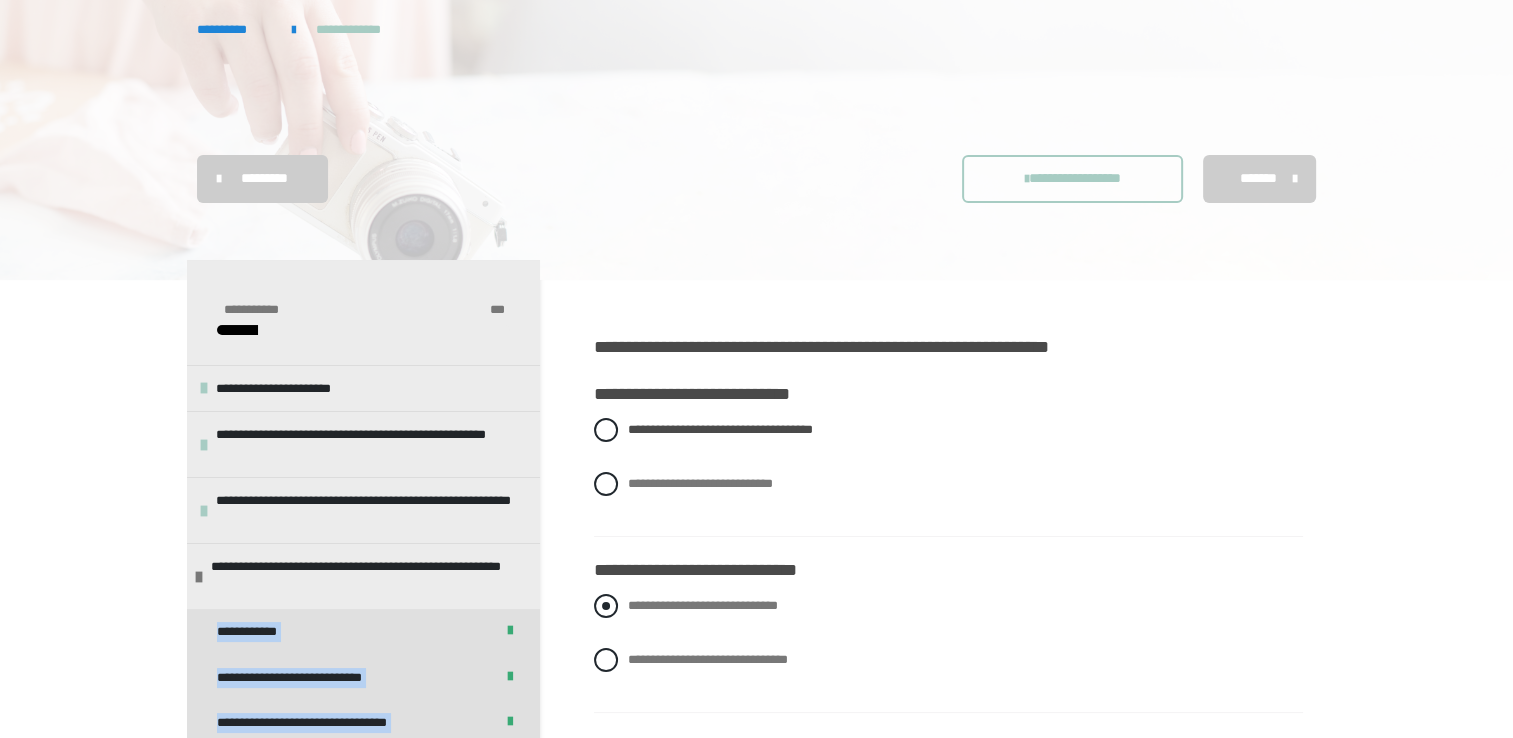 click at bounding box center (606, 606) 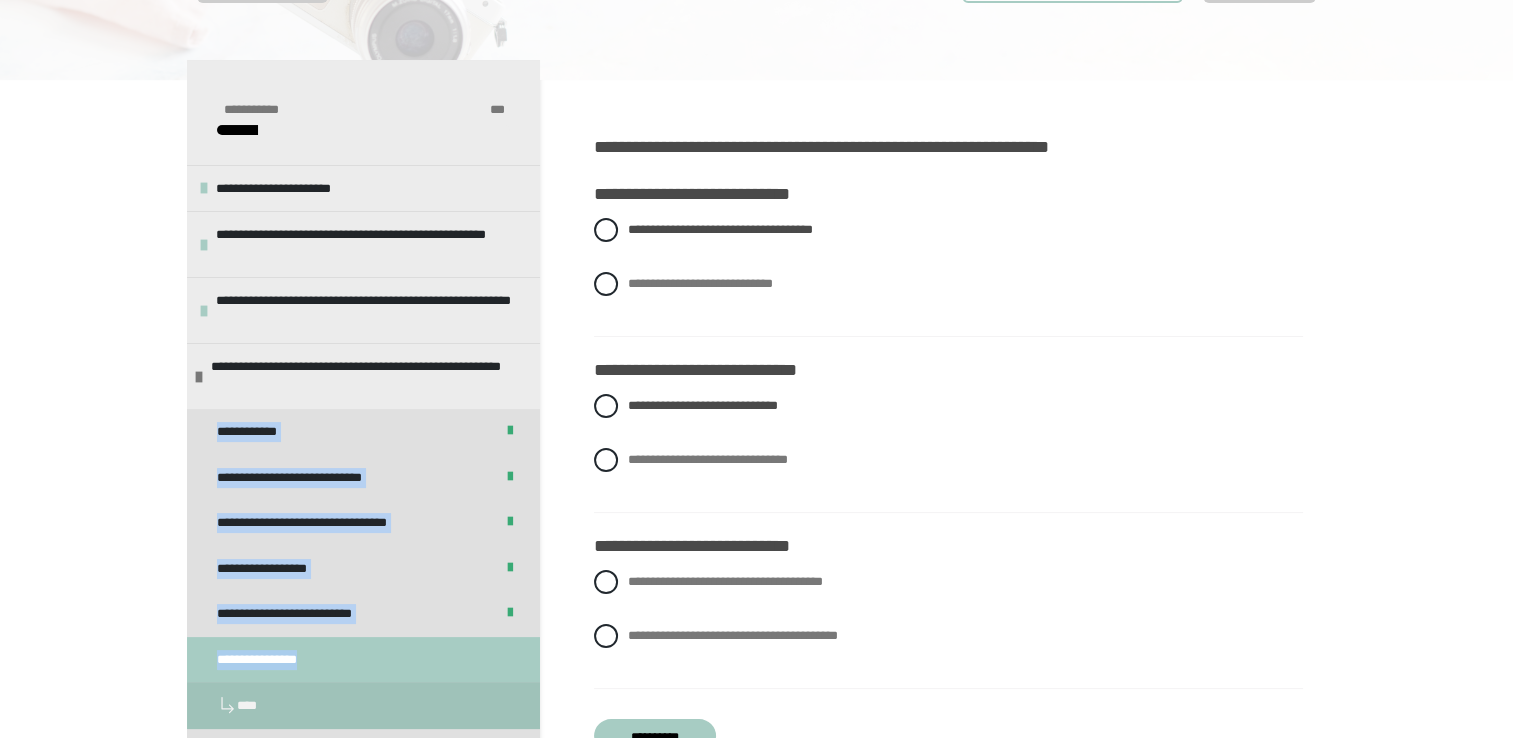 scroll, scrollTop: 240, scrollLeft: 0, axis: vertical 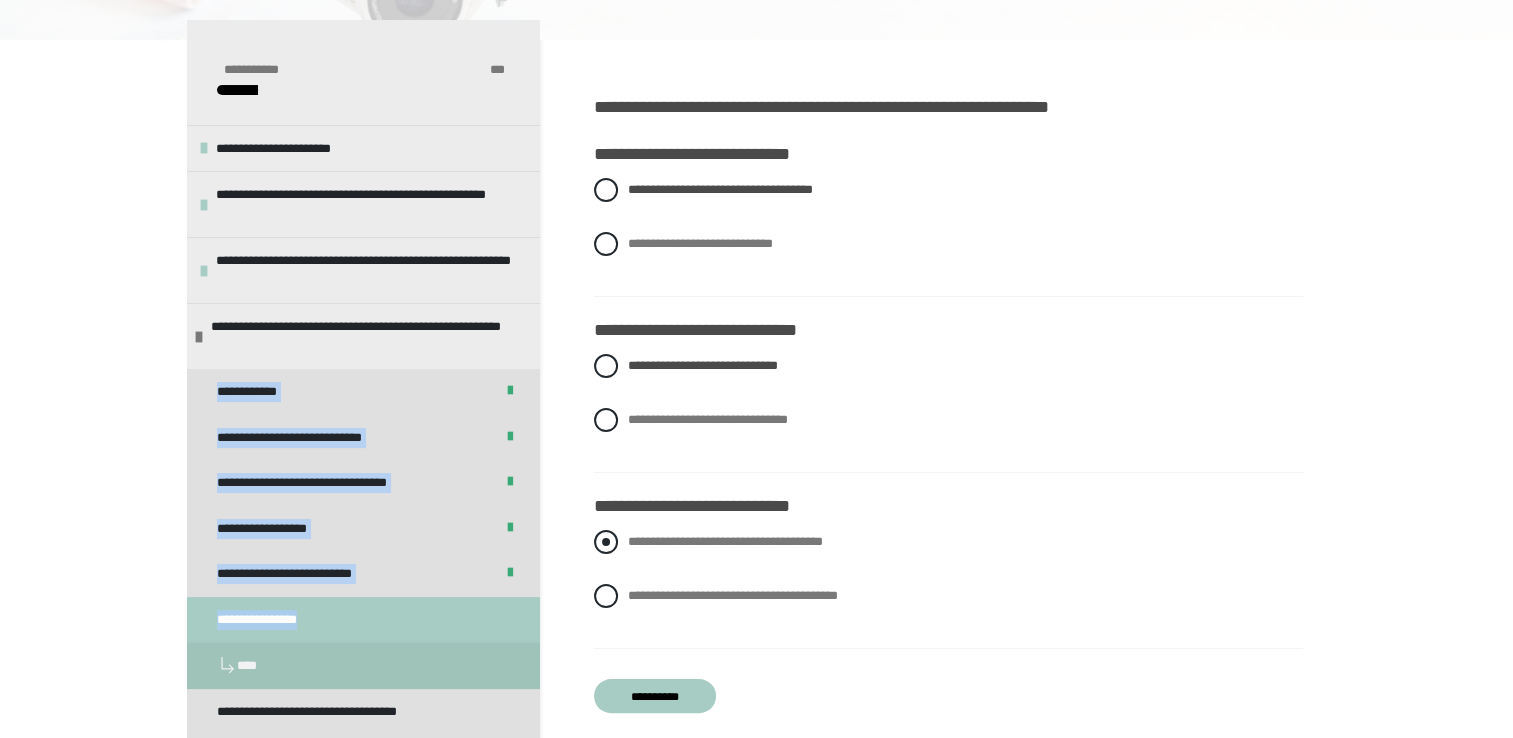 click at bounding box center [606, 542] 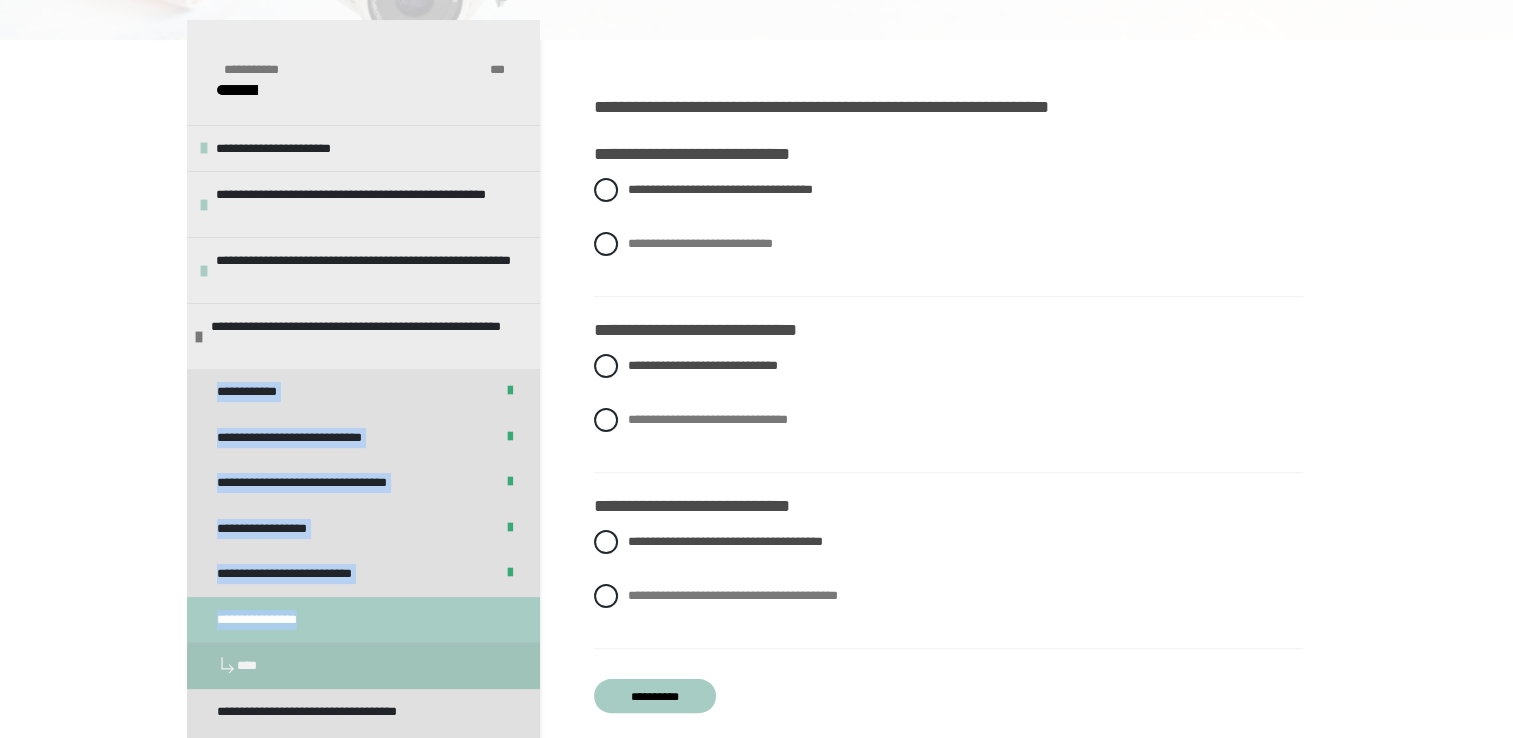 click on "**********" at bounding box center [655, 696] 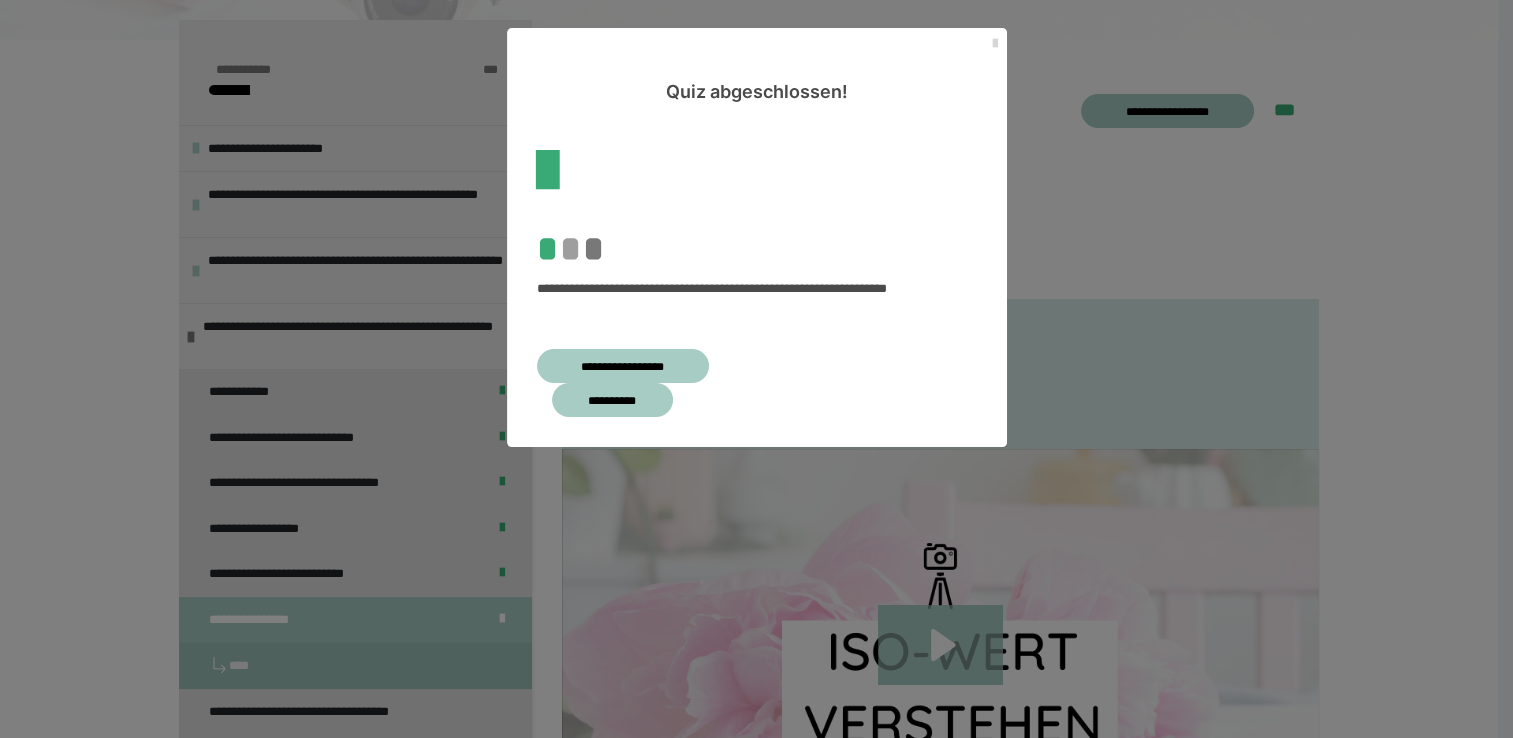 click at bounding box center [995, 44] 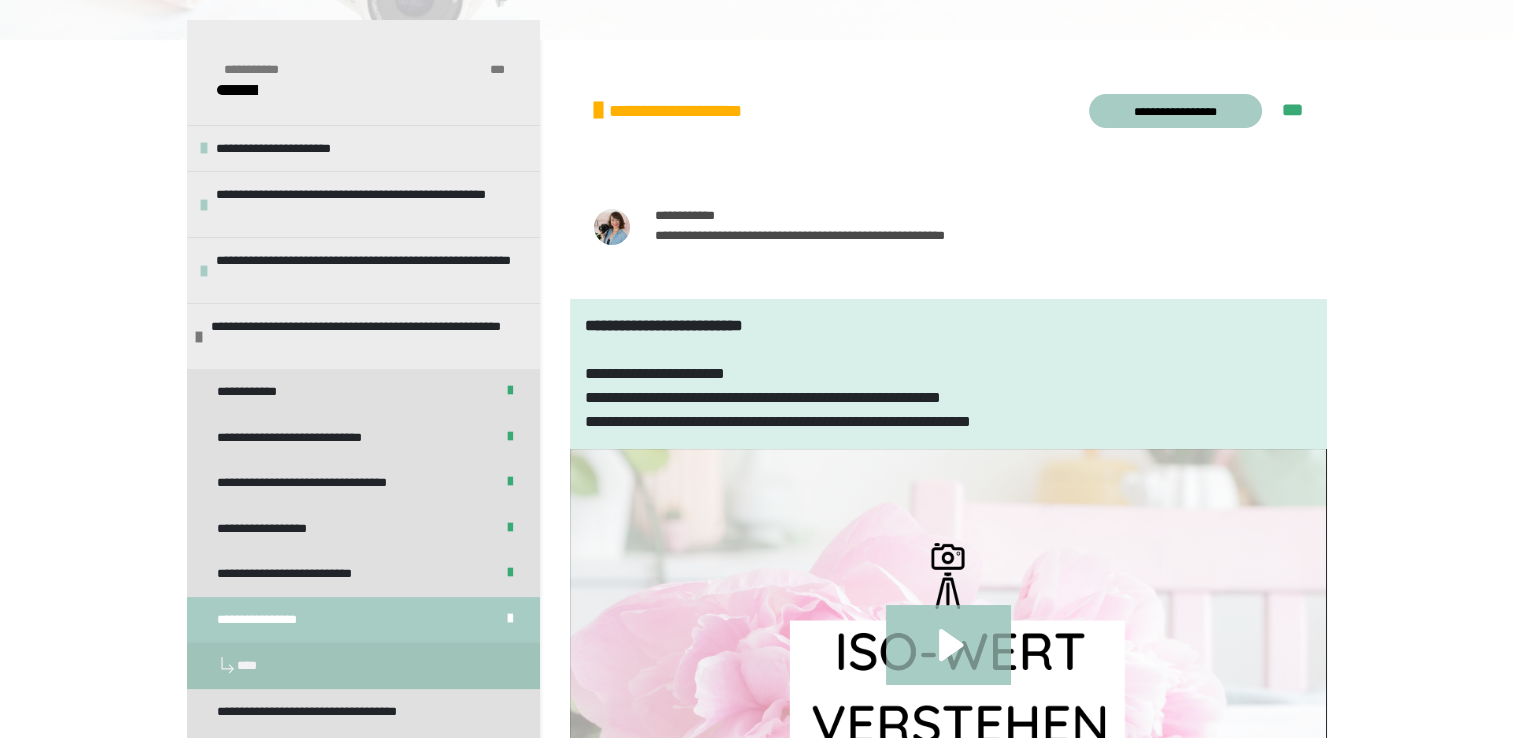click on "**********" at bounding box center (756, 1062) 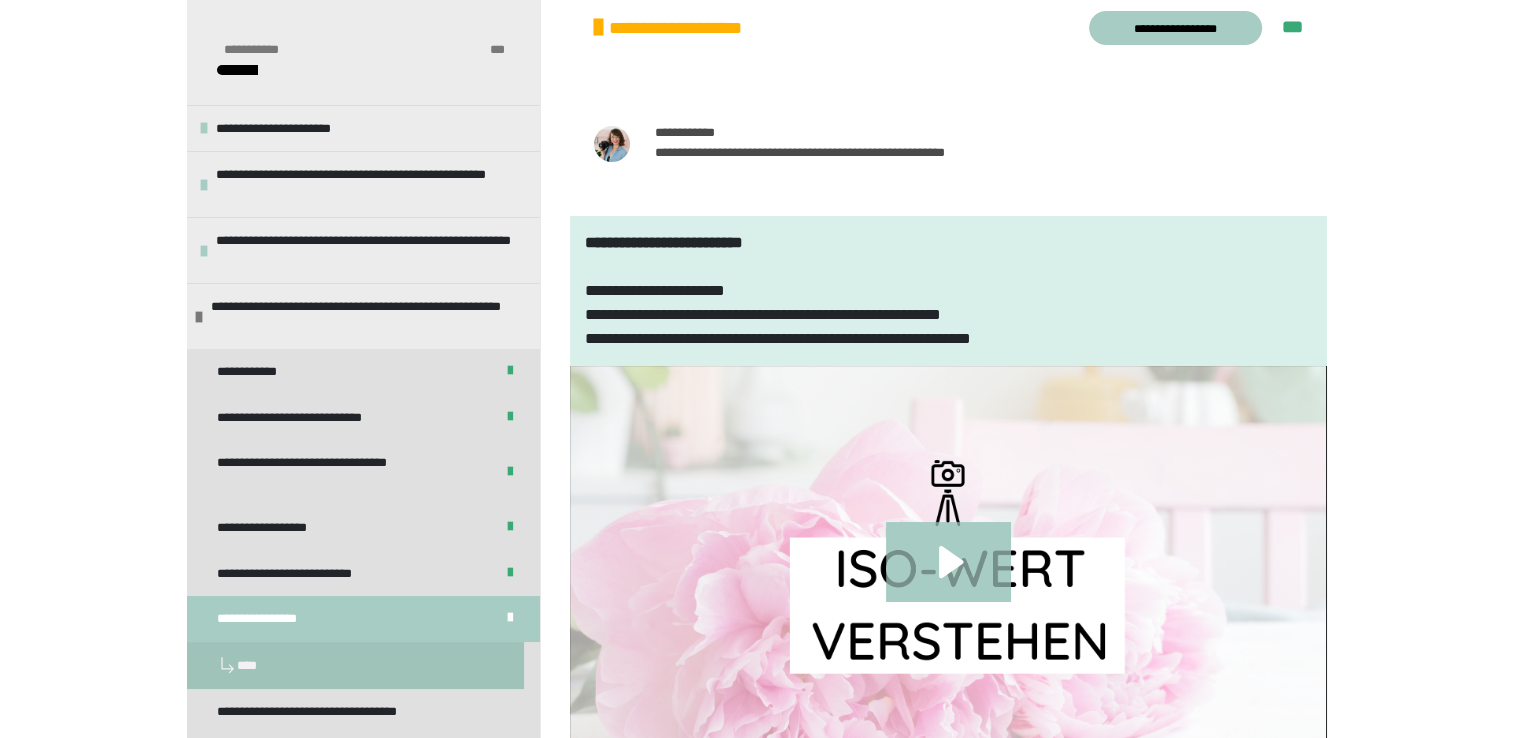 click on "**********" at bounding box center [756, 979] 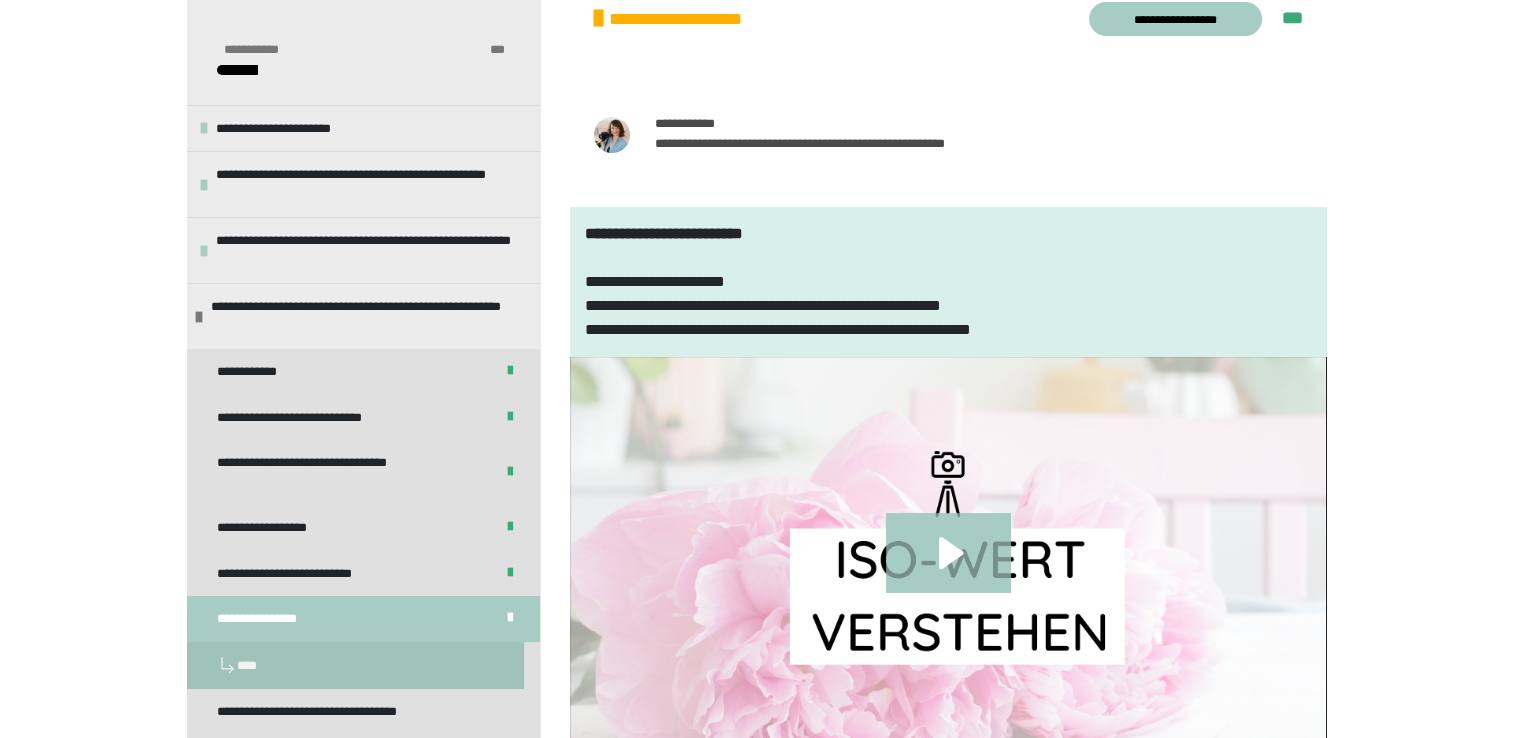 scroll, scrollTop: 372, scrollLeft: 0, axis: vertical 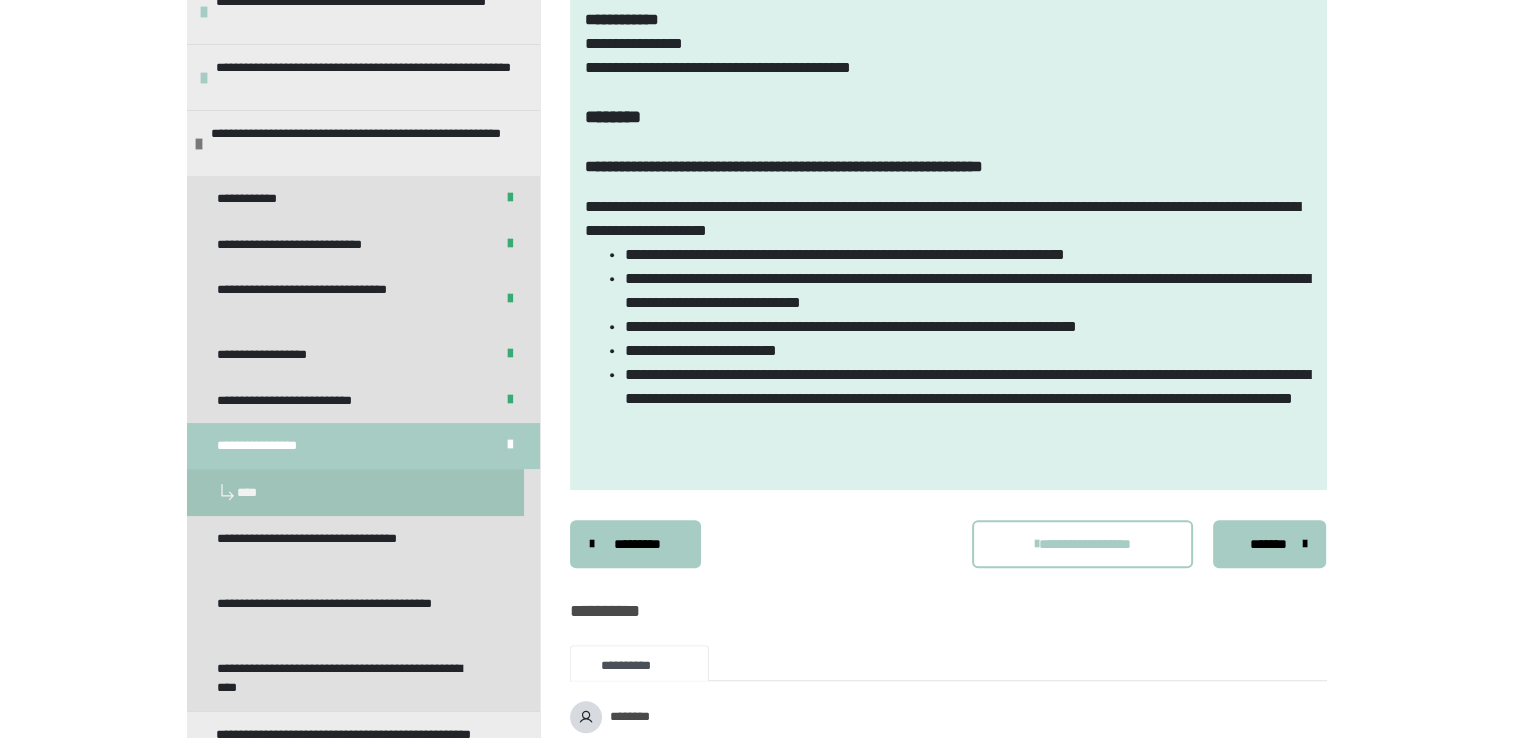 click on "*******" at bounding box center (1267, 544) 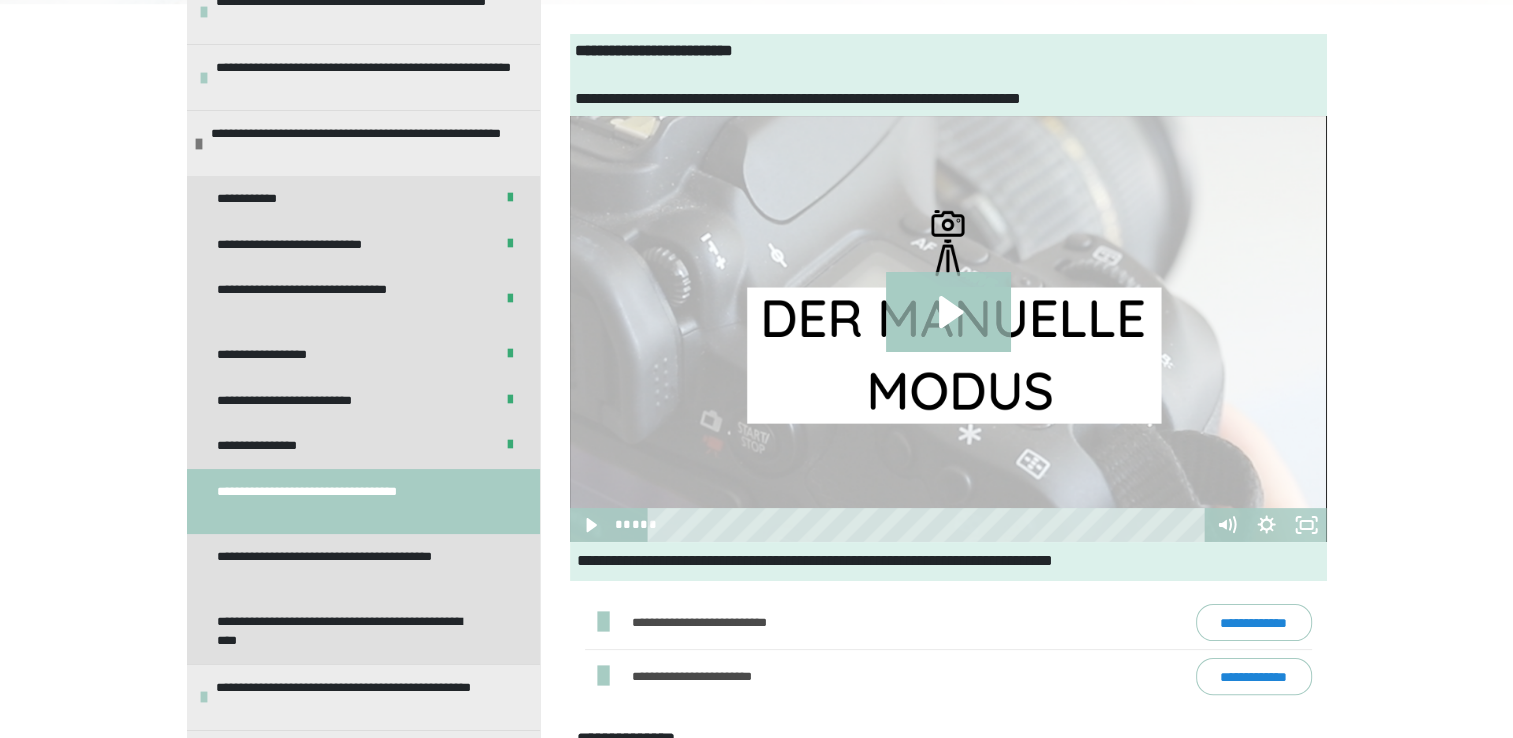 scroll, scrollTop: 249, scrollLeft: 0, axis: vertical 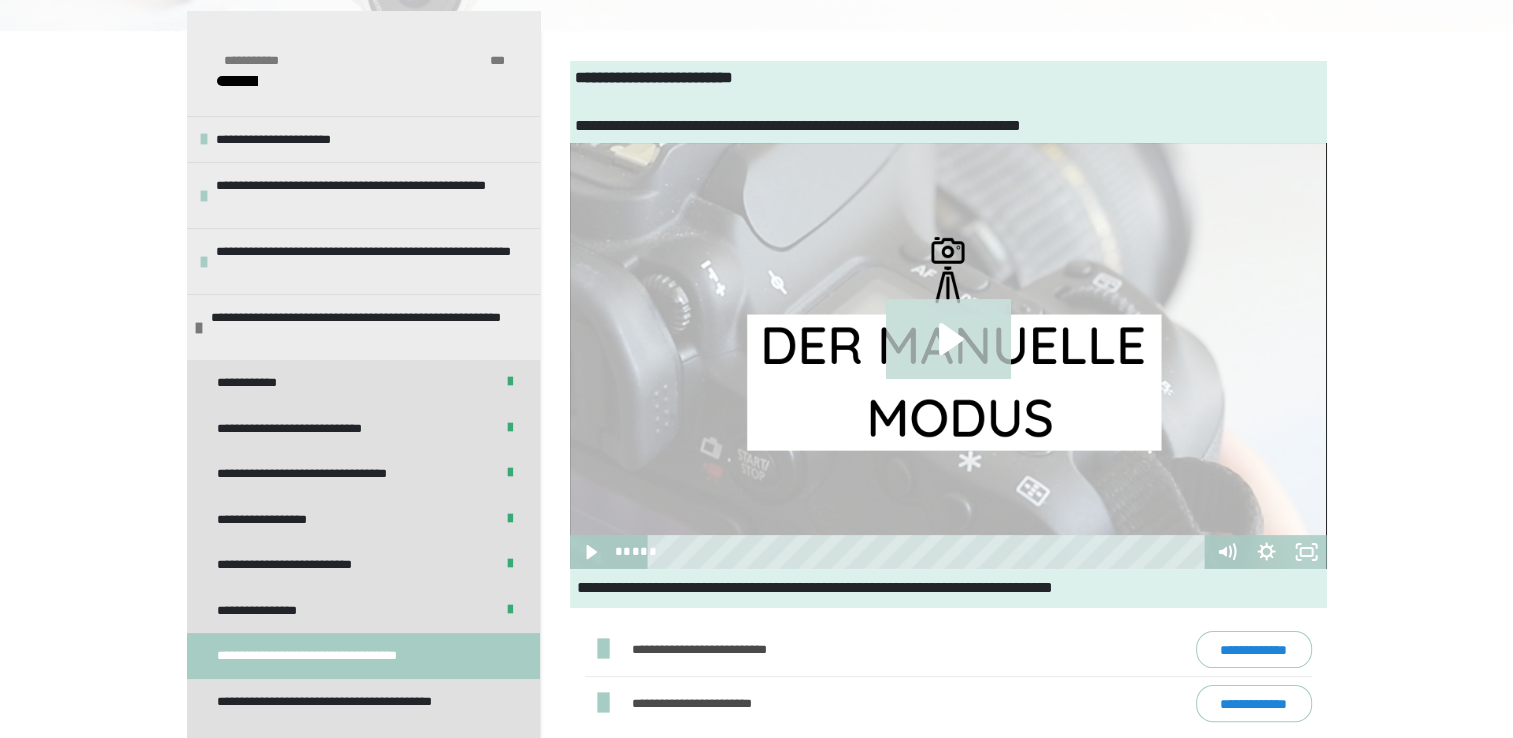 click 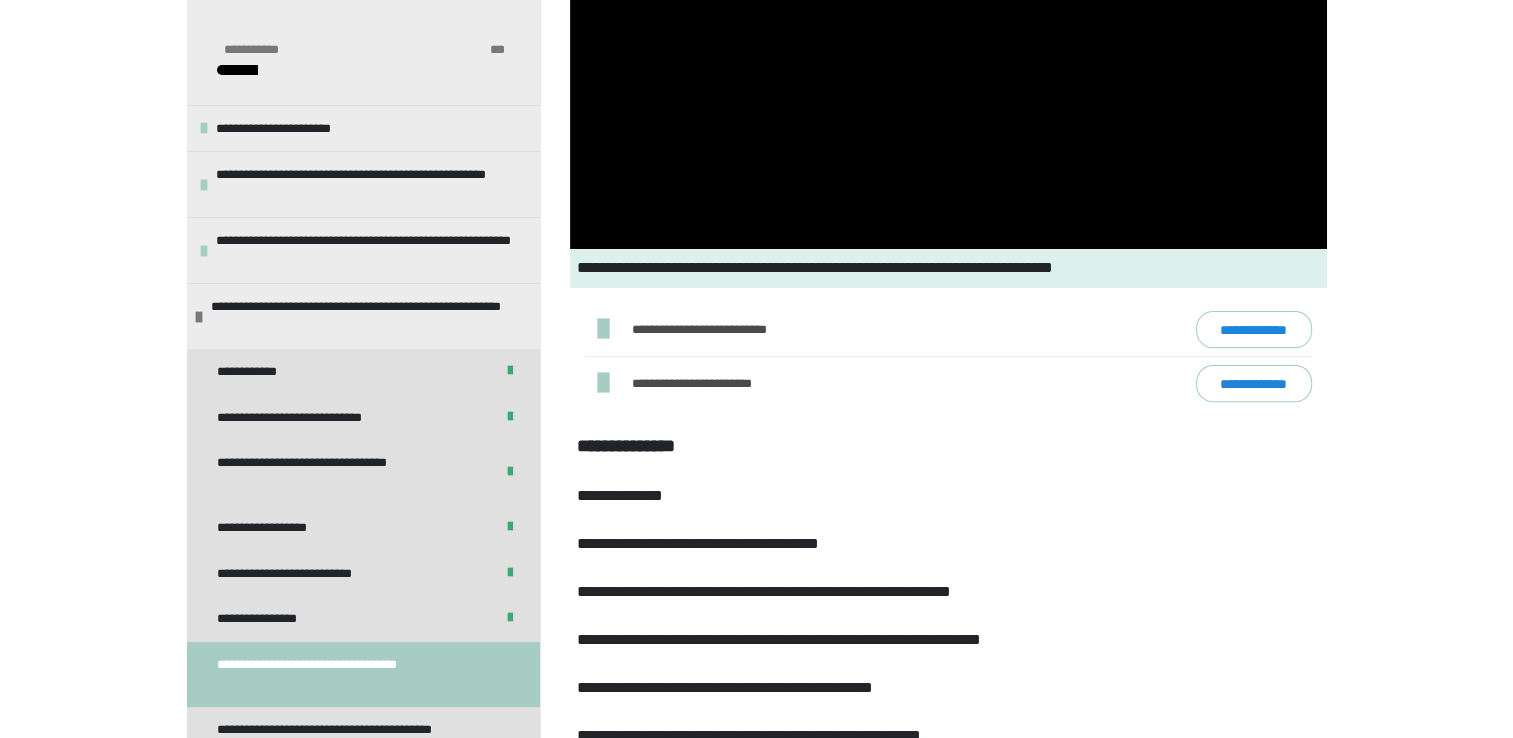 scroll, scrollTop: 609, scrollLeft: 0, axis: vertical 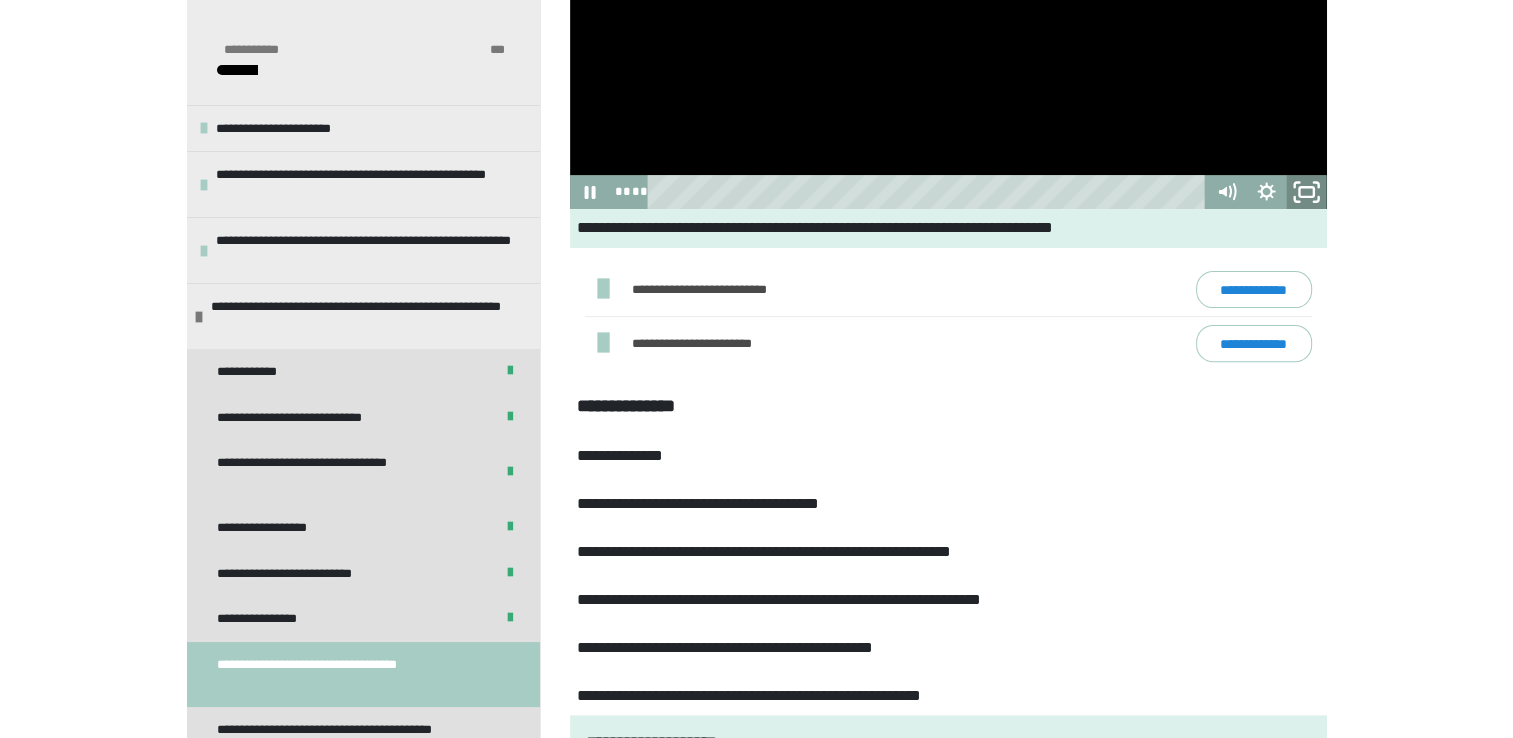 click 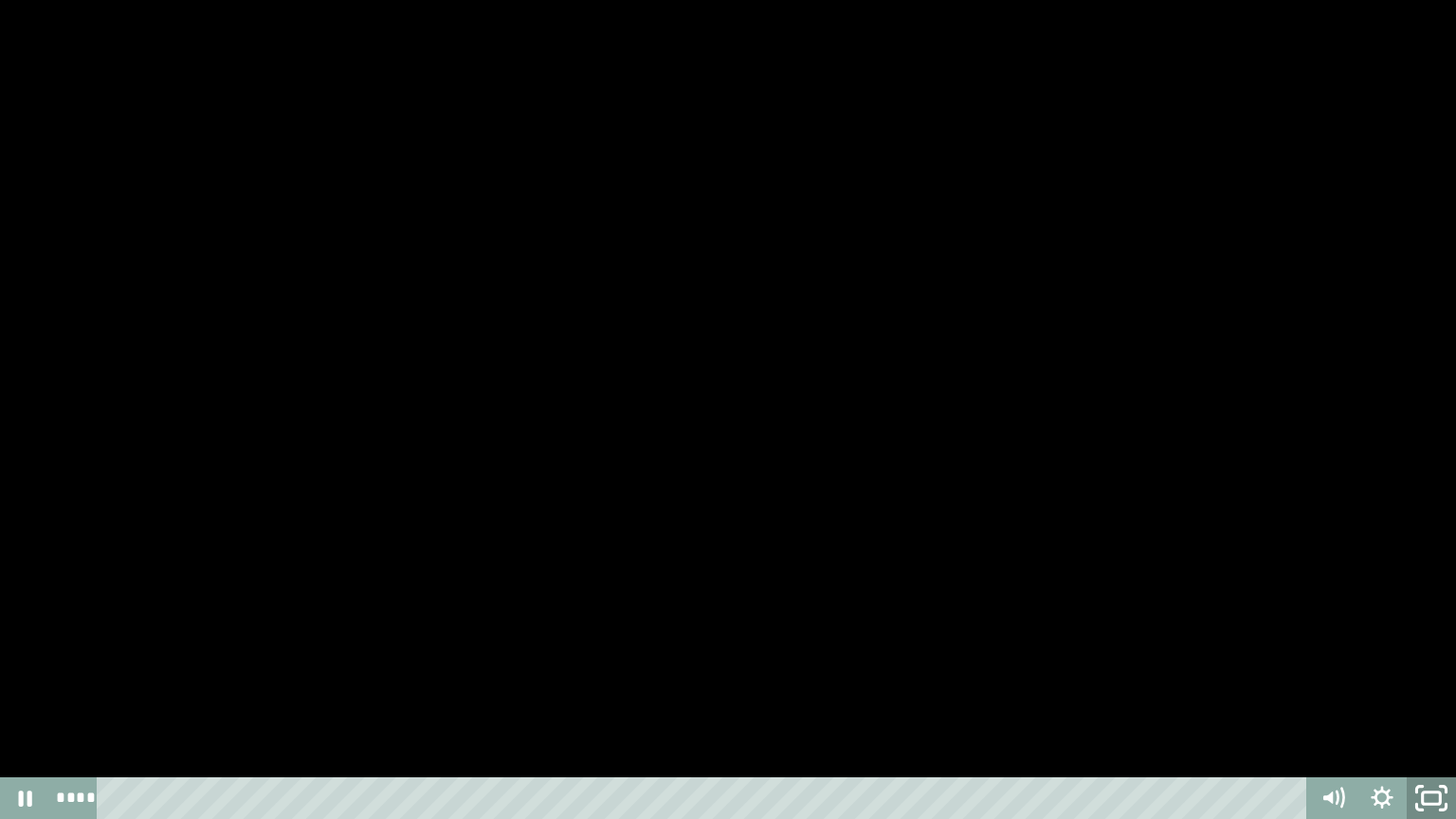 click 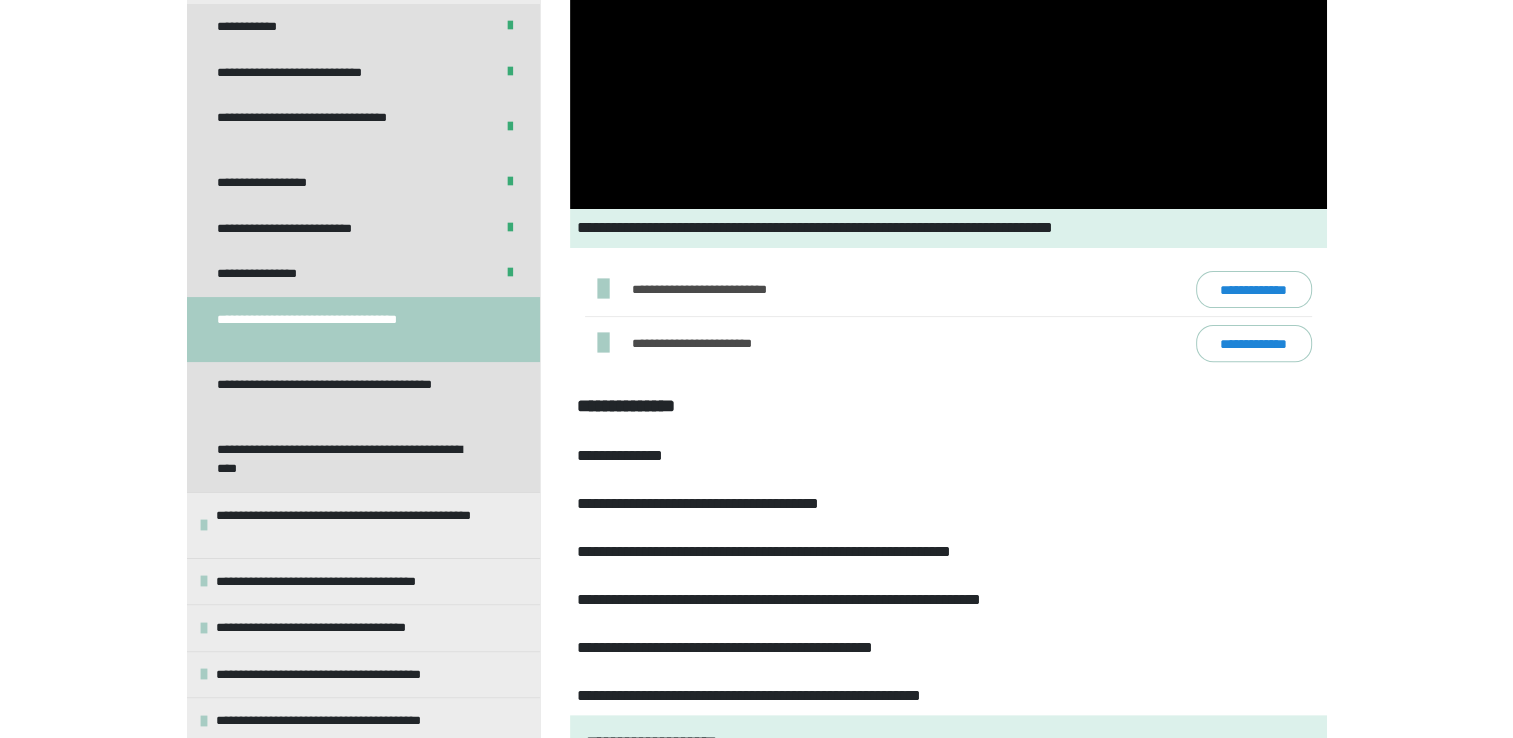 scroll, scrollTop: 347, scrollLeft: 0, axis: vertical 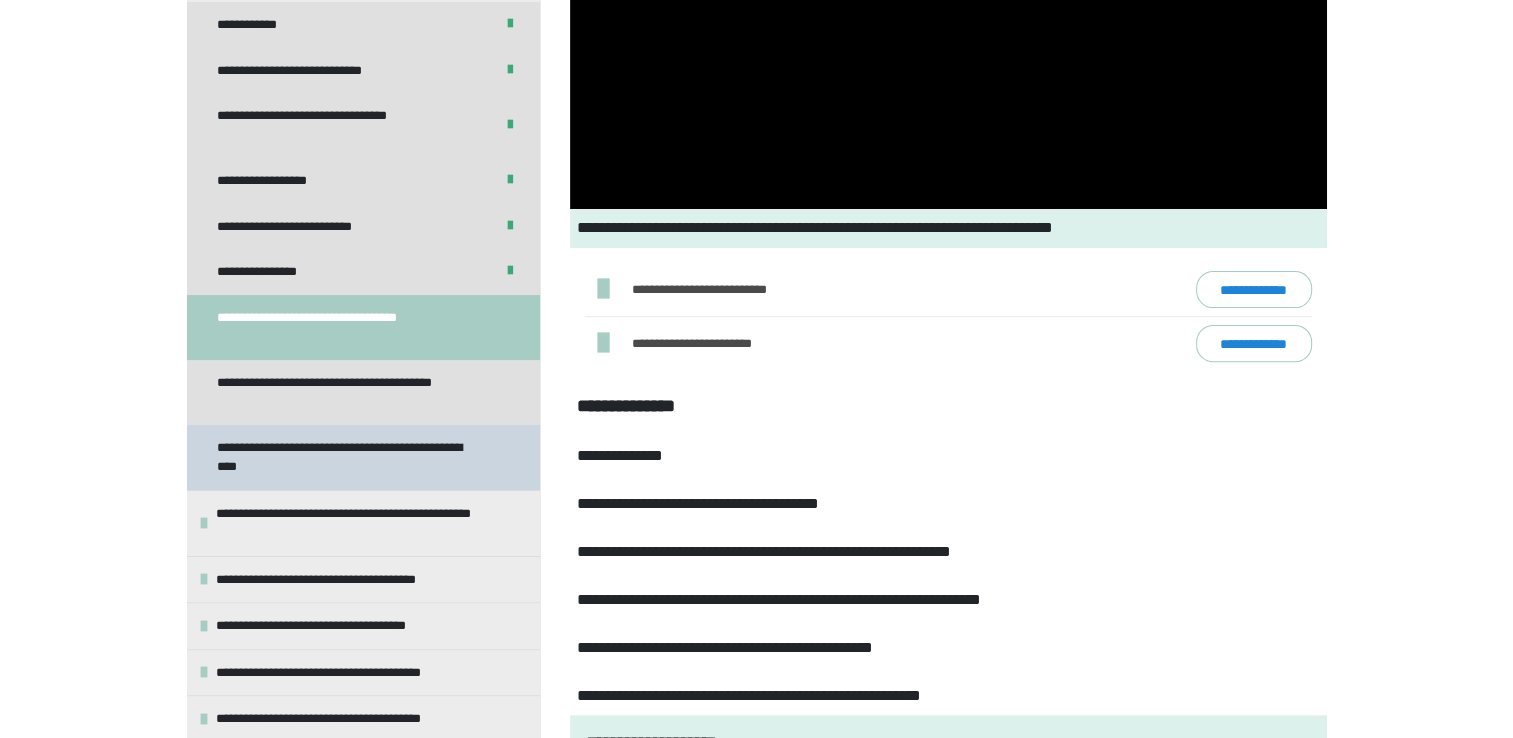 click on "**********" at bounding box center [348, 457] 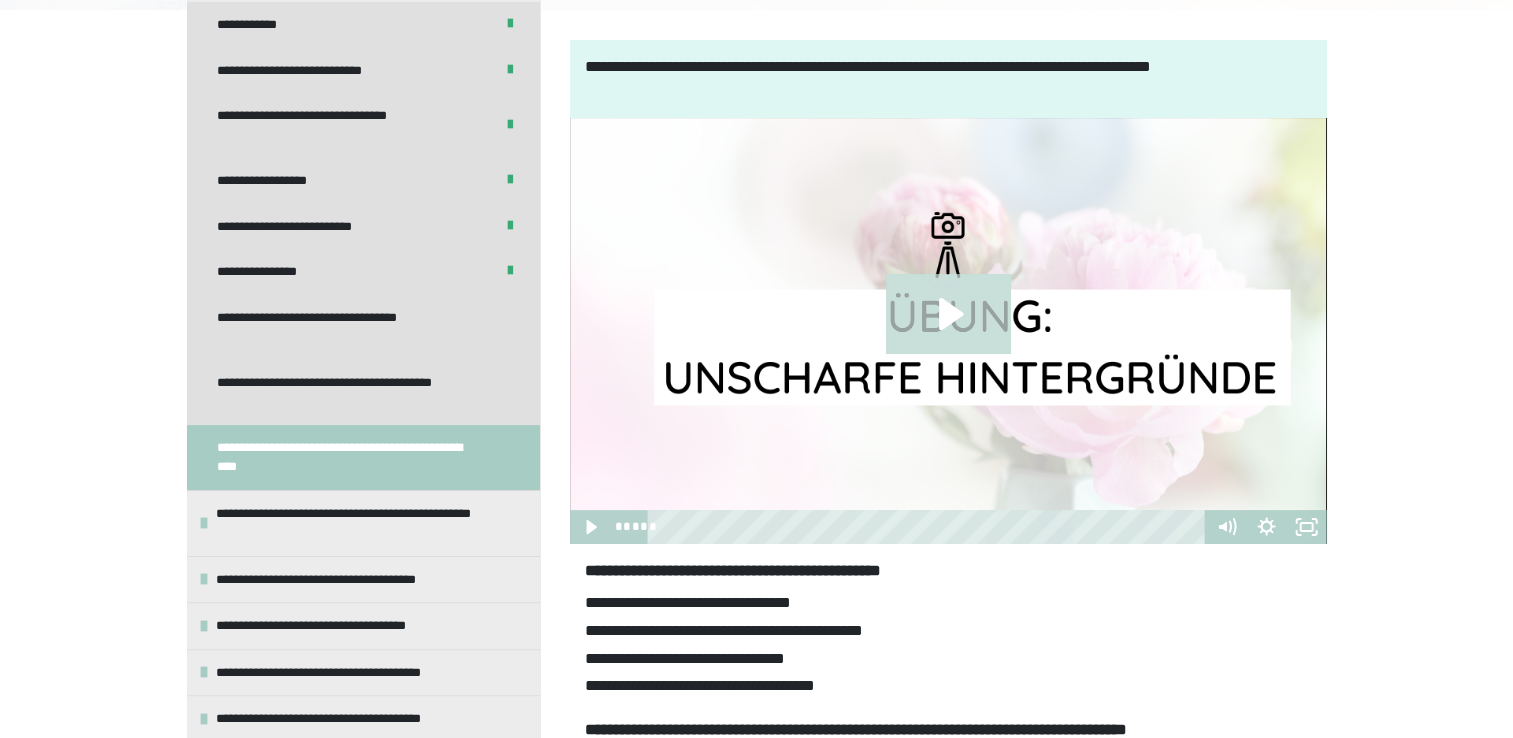 click 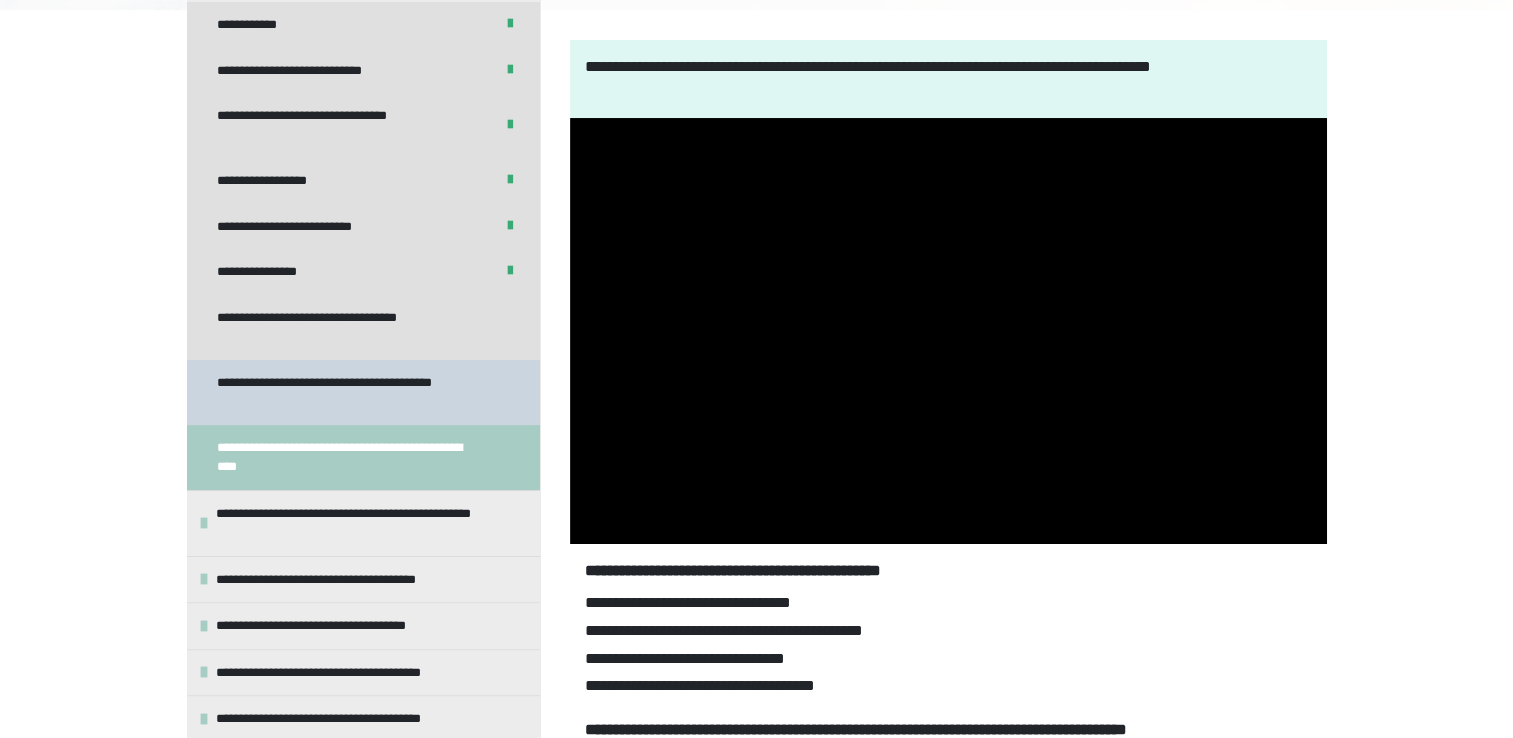 click on "**********" at bounding box center (348, 392) 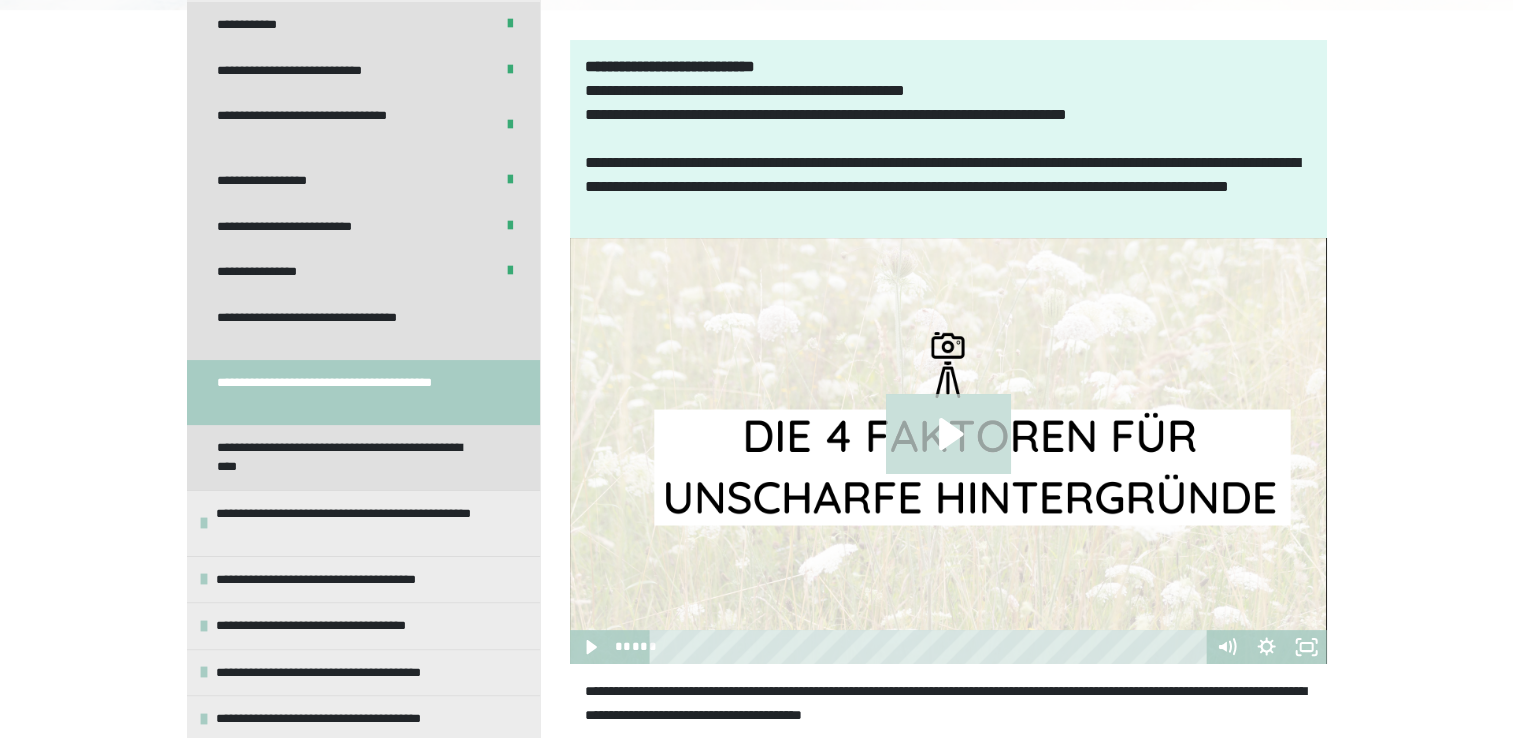 click 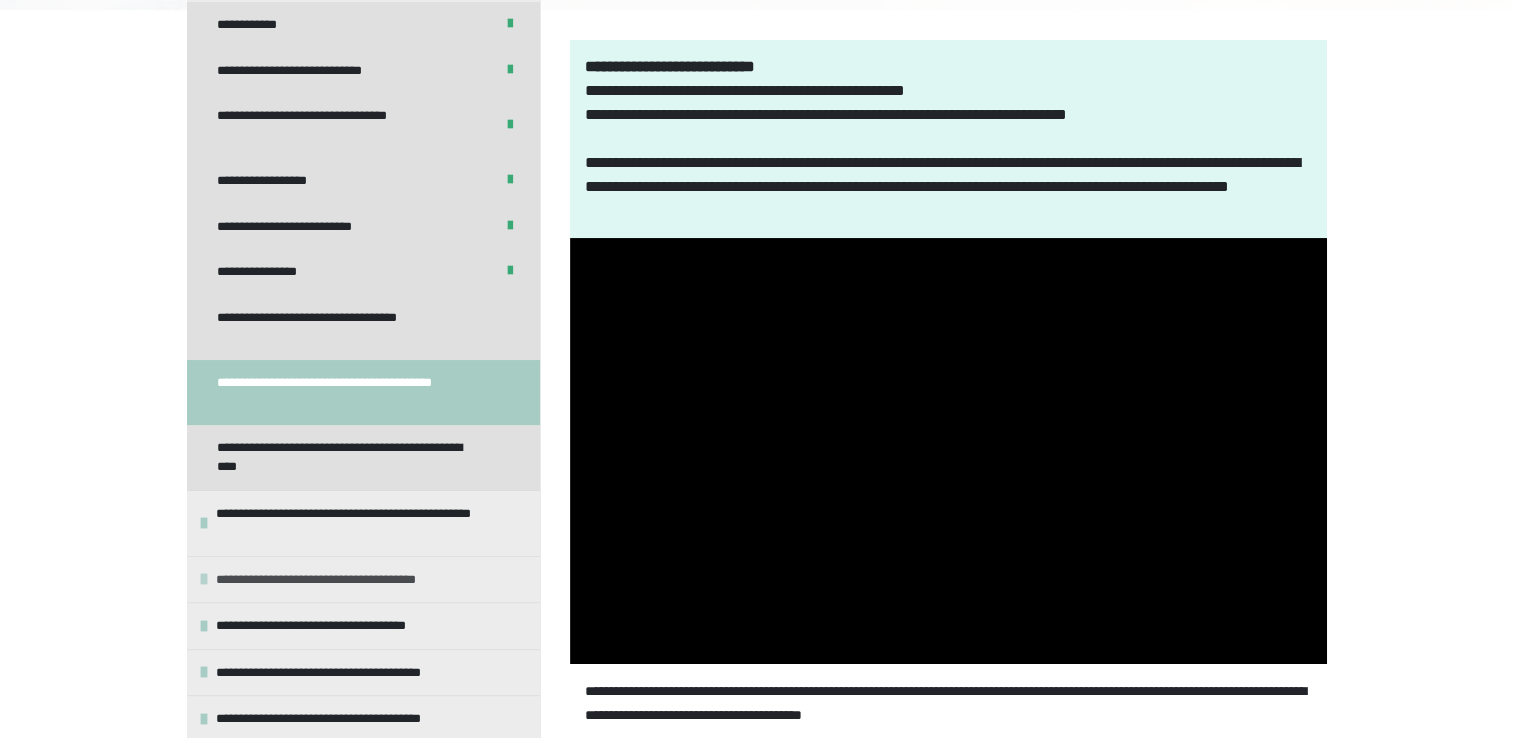 click on "**********" at bounding box center [364, 580] 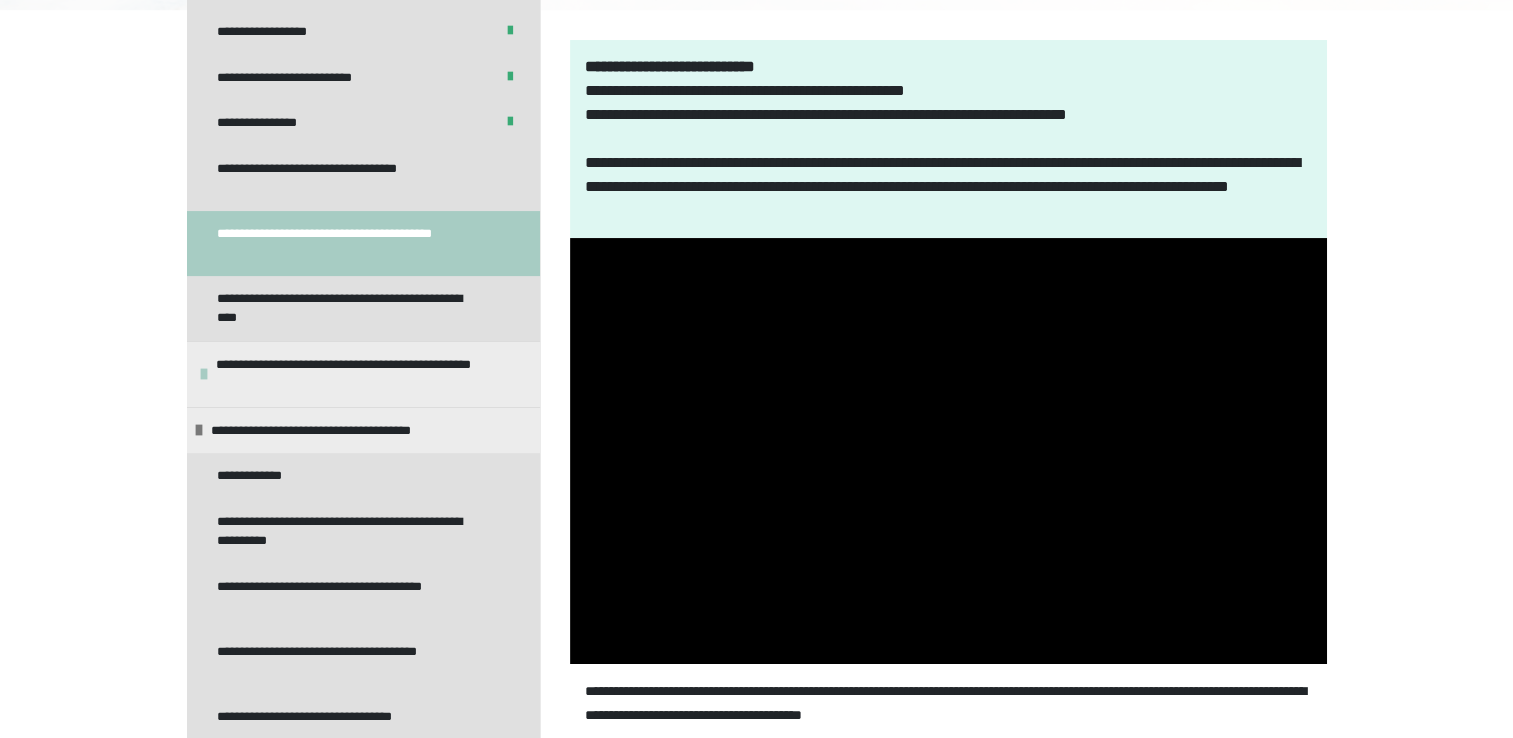 scroll, scrollTop: 507, scrollLeft: 0, axis: vertical 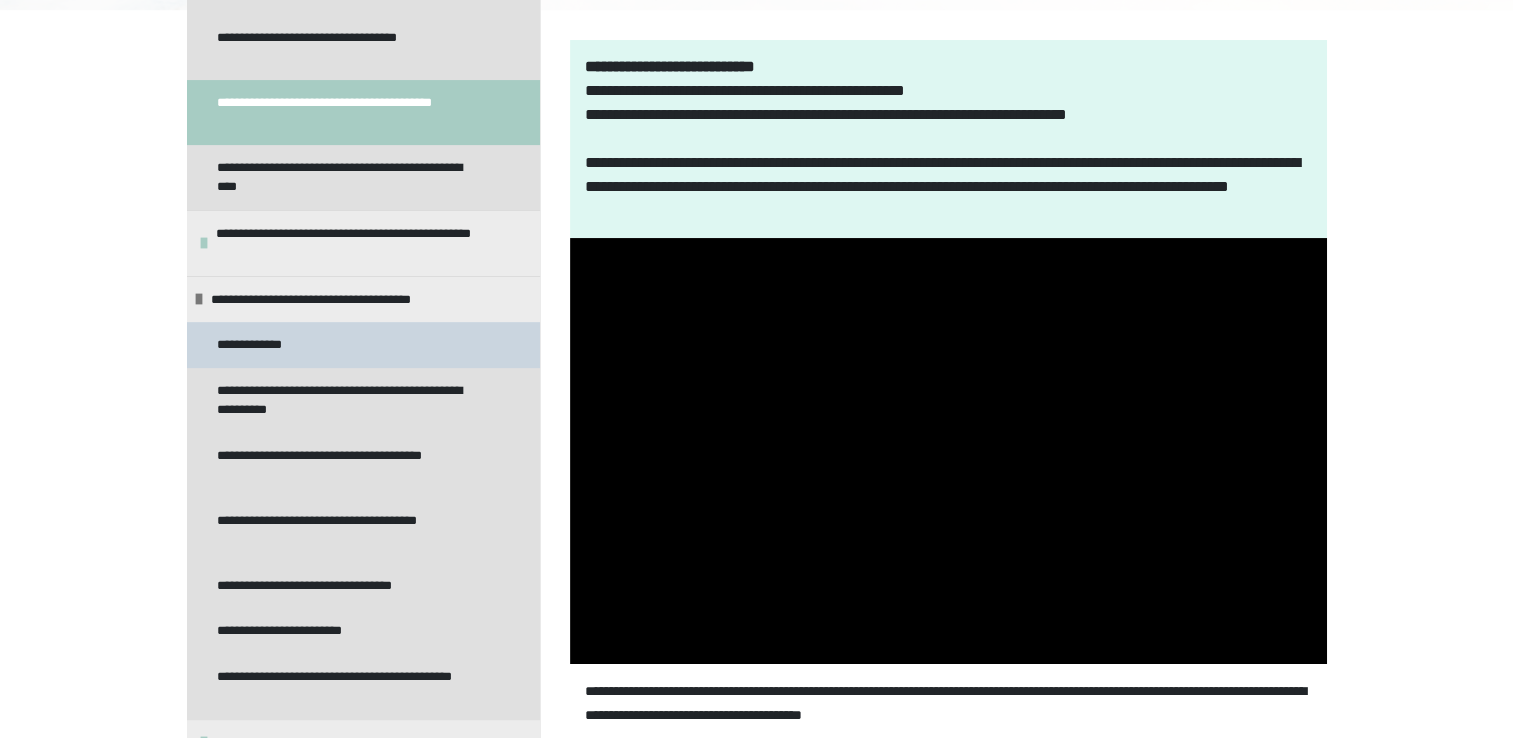 click on "**********" at bounding box center [363, 345] 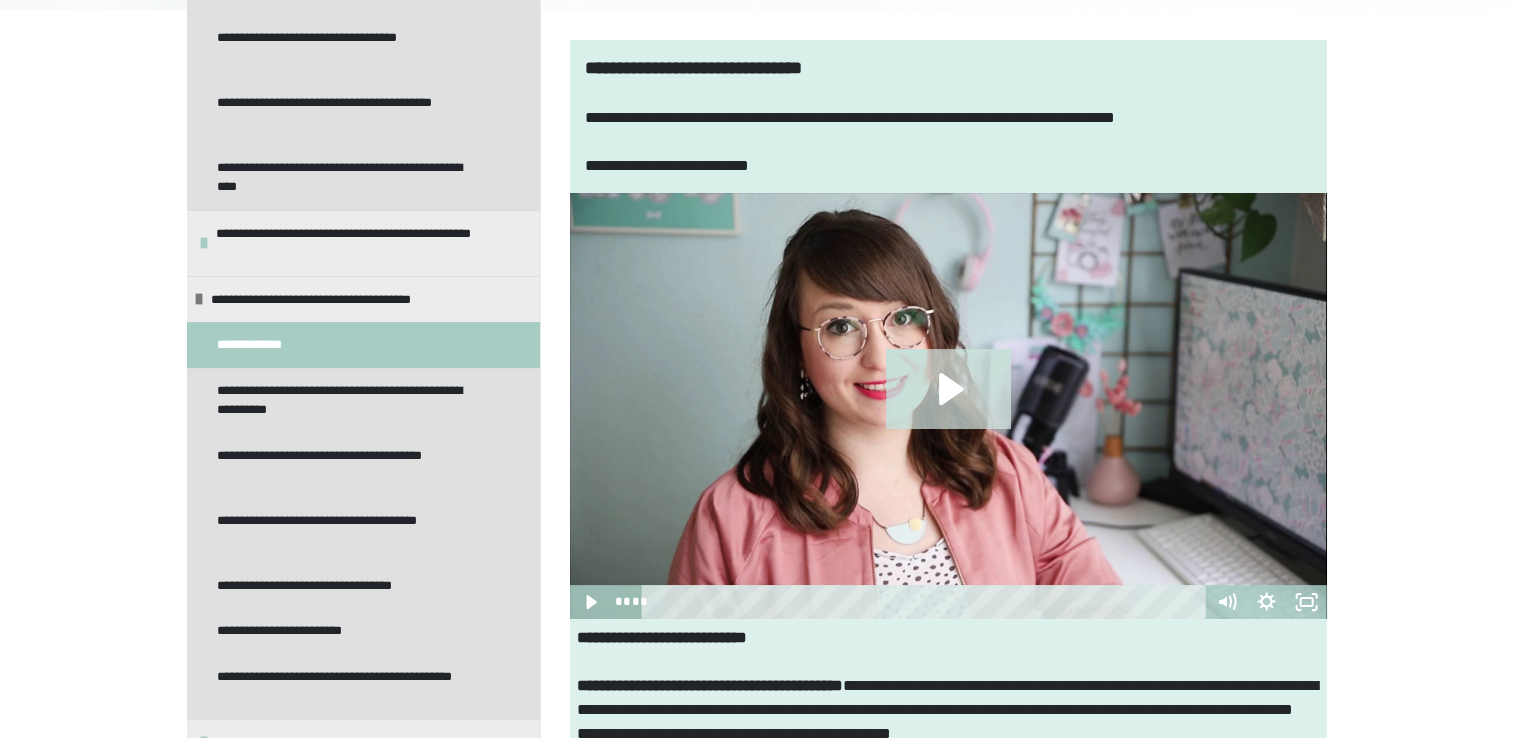 click 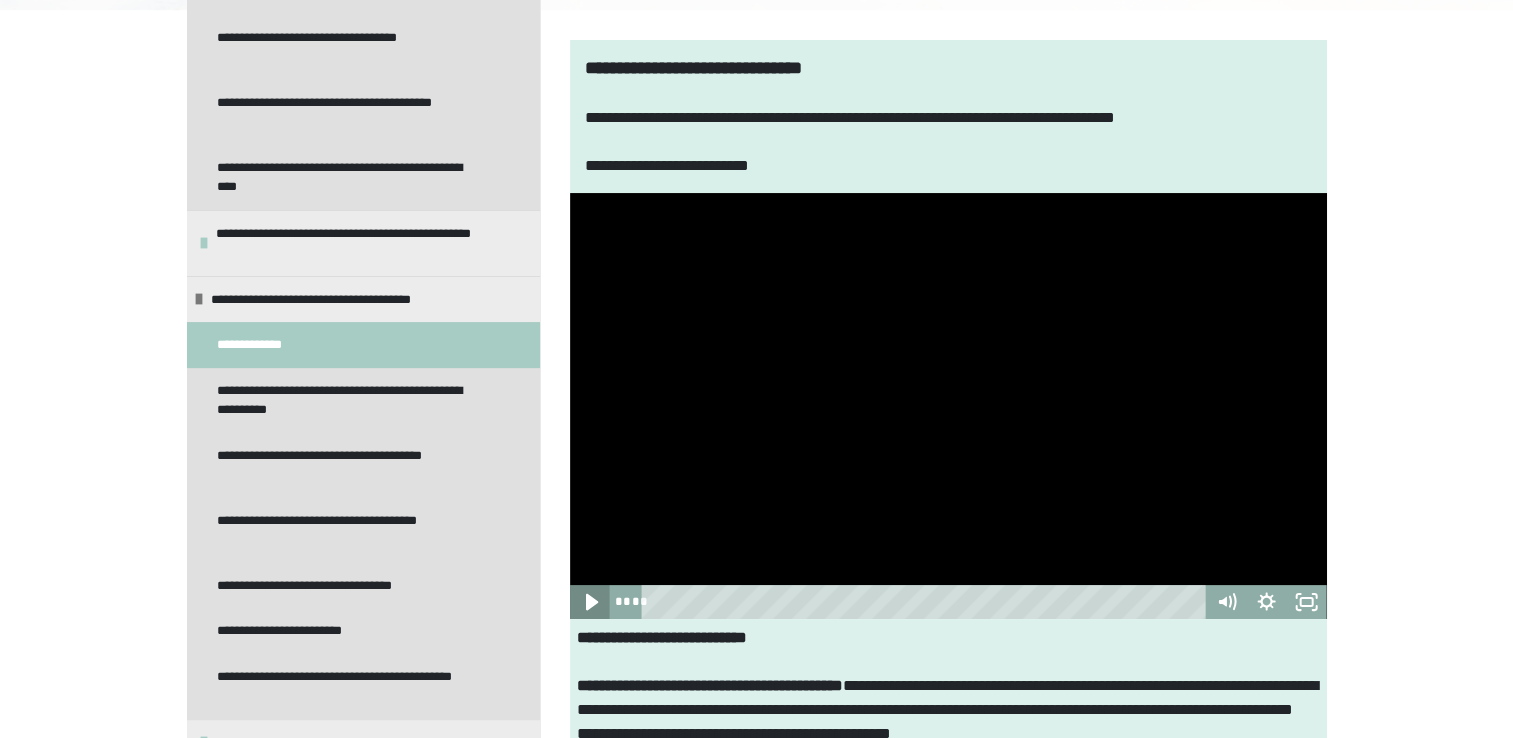 click 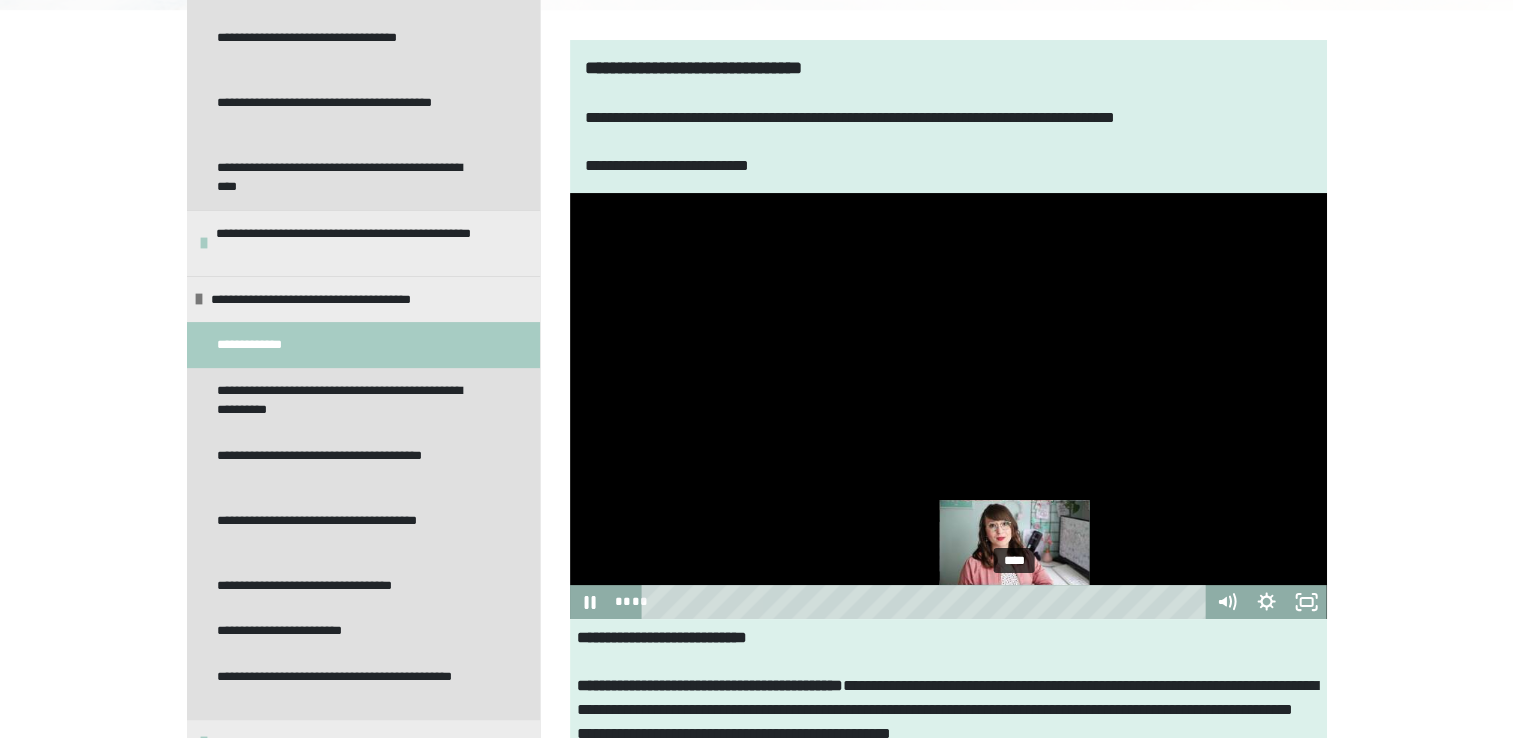 click on "****" at bounding box center [926, 602] 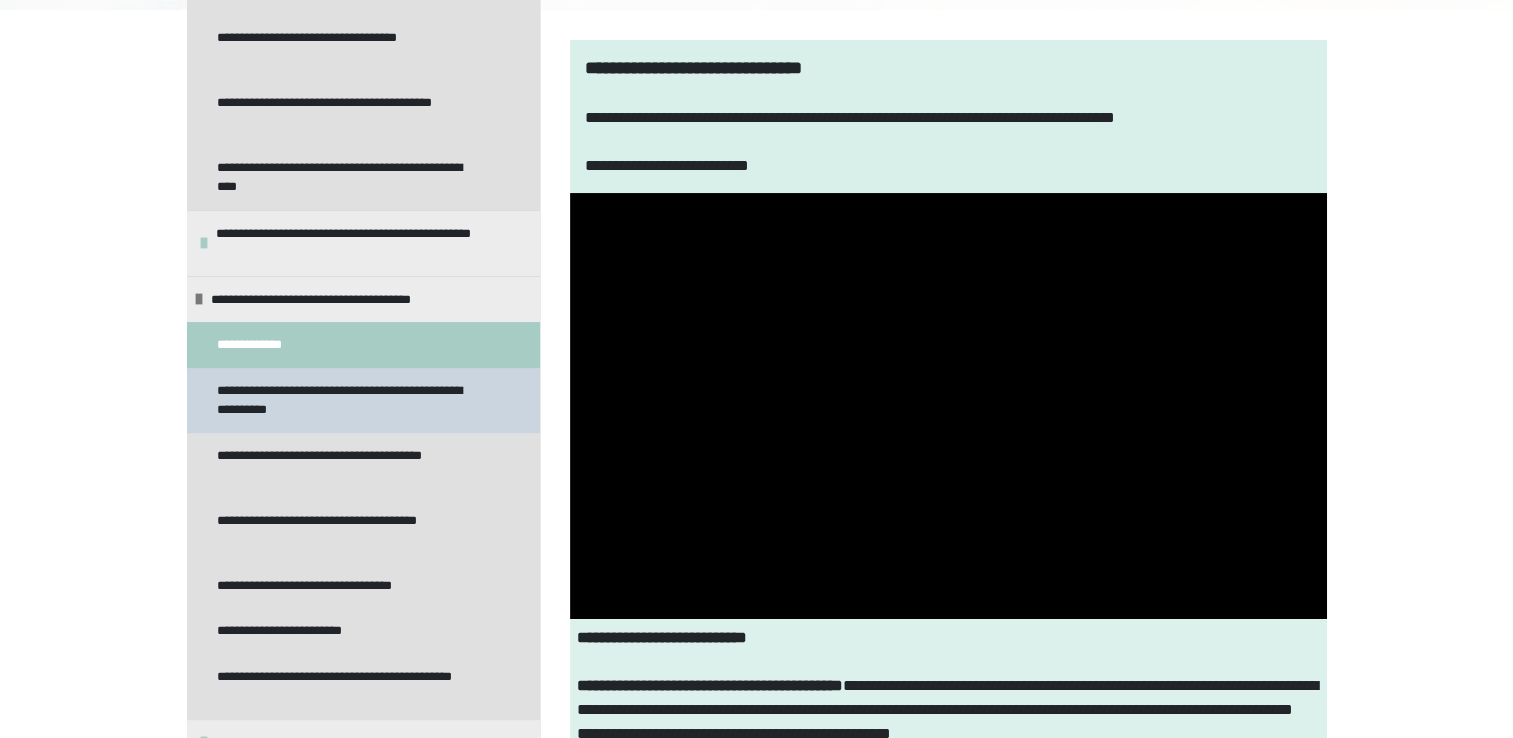 click on "**********" at bounding box center (348, 400) 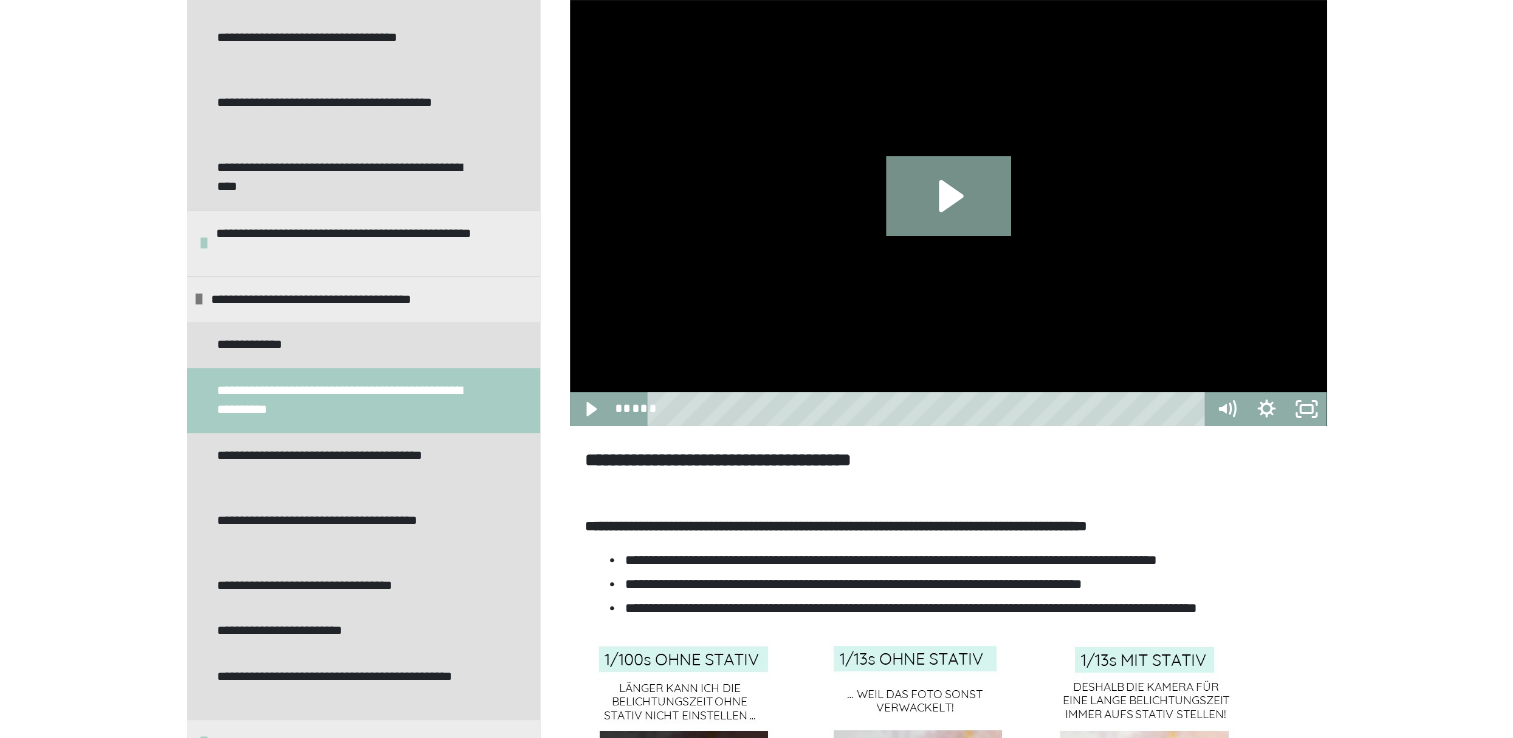 scroll, scrollTop: 400, scrollLeft: 0, axis: vertical 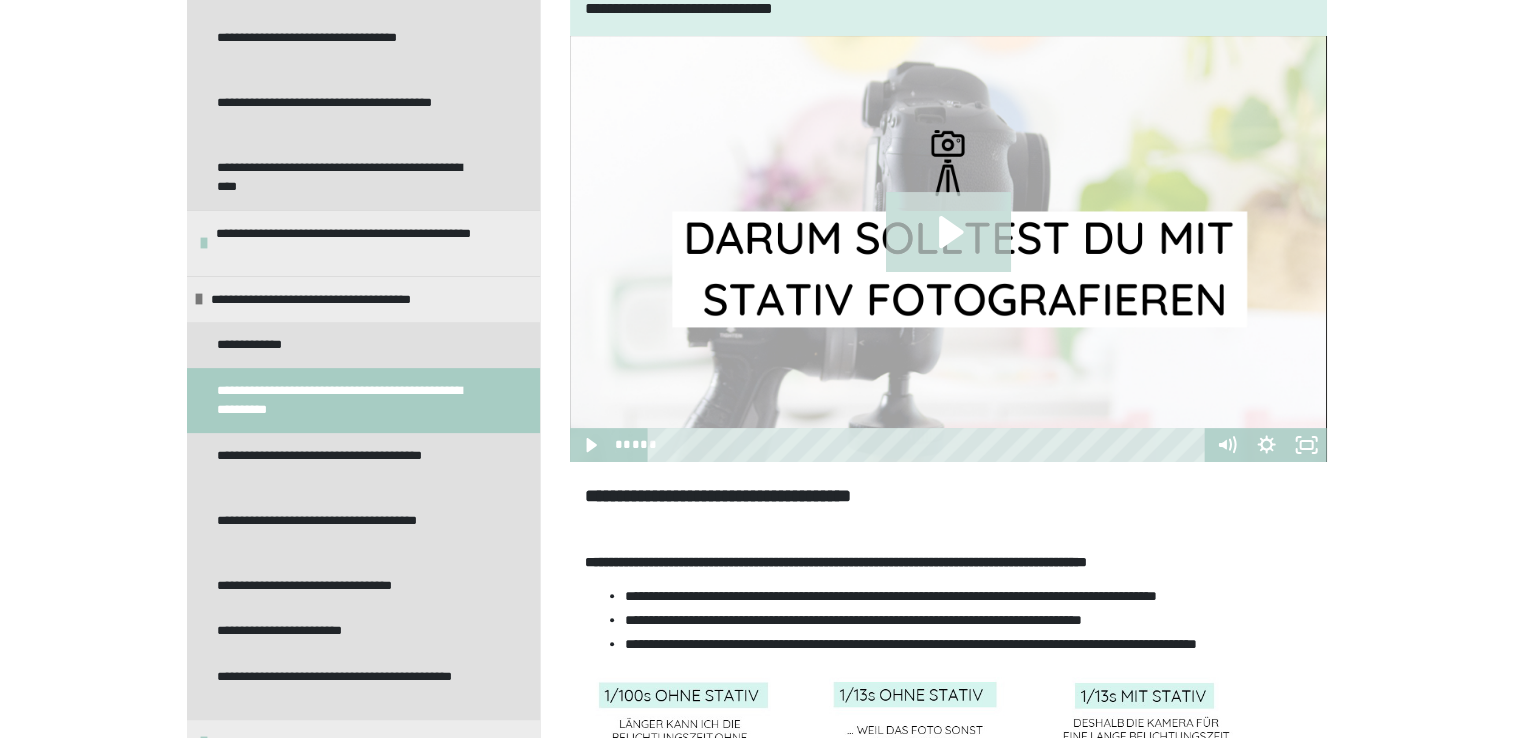 click 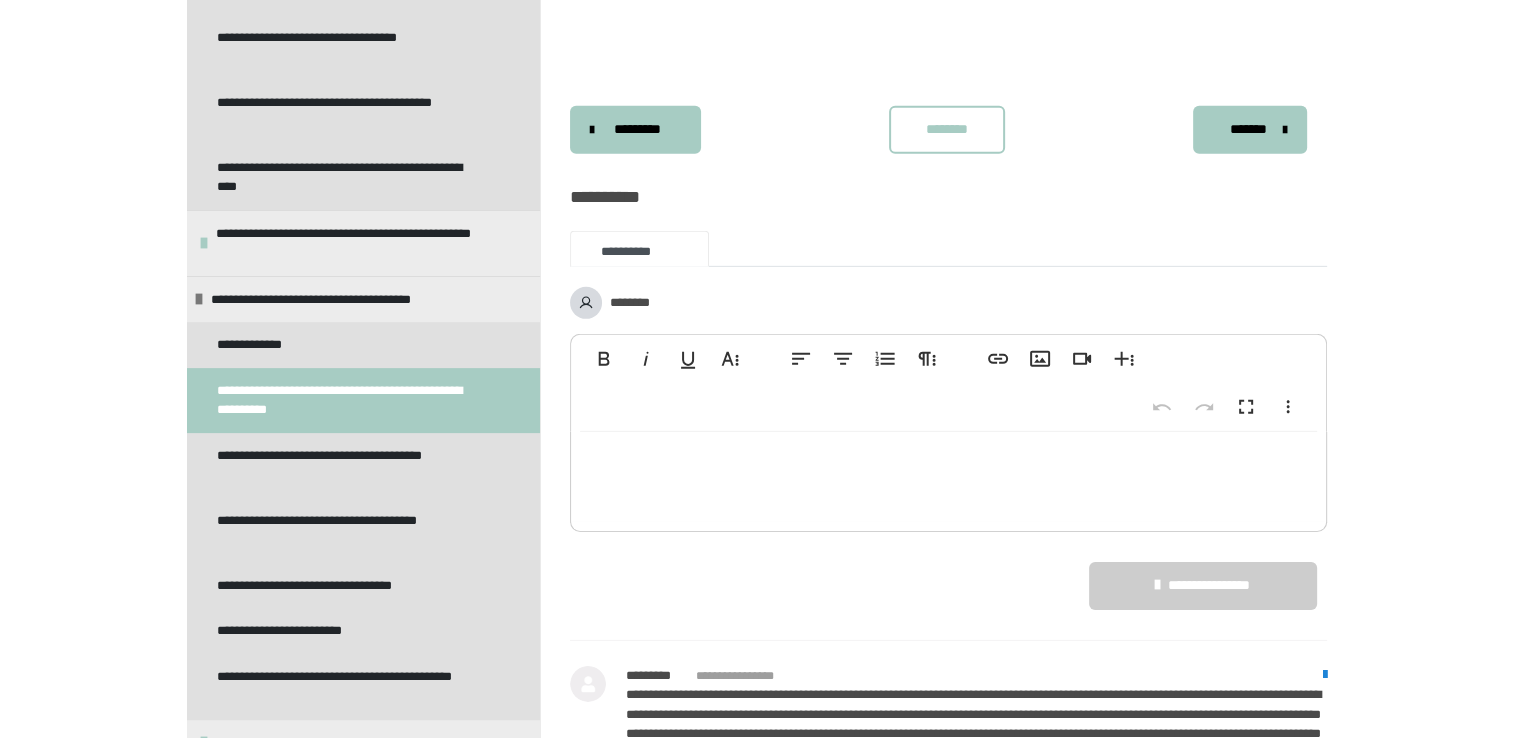 scroll, scrollTop: 6206, scrollLeft: 0, axis: vertical 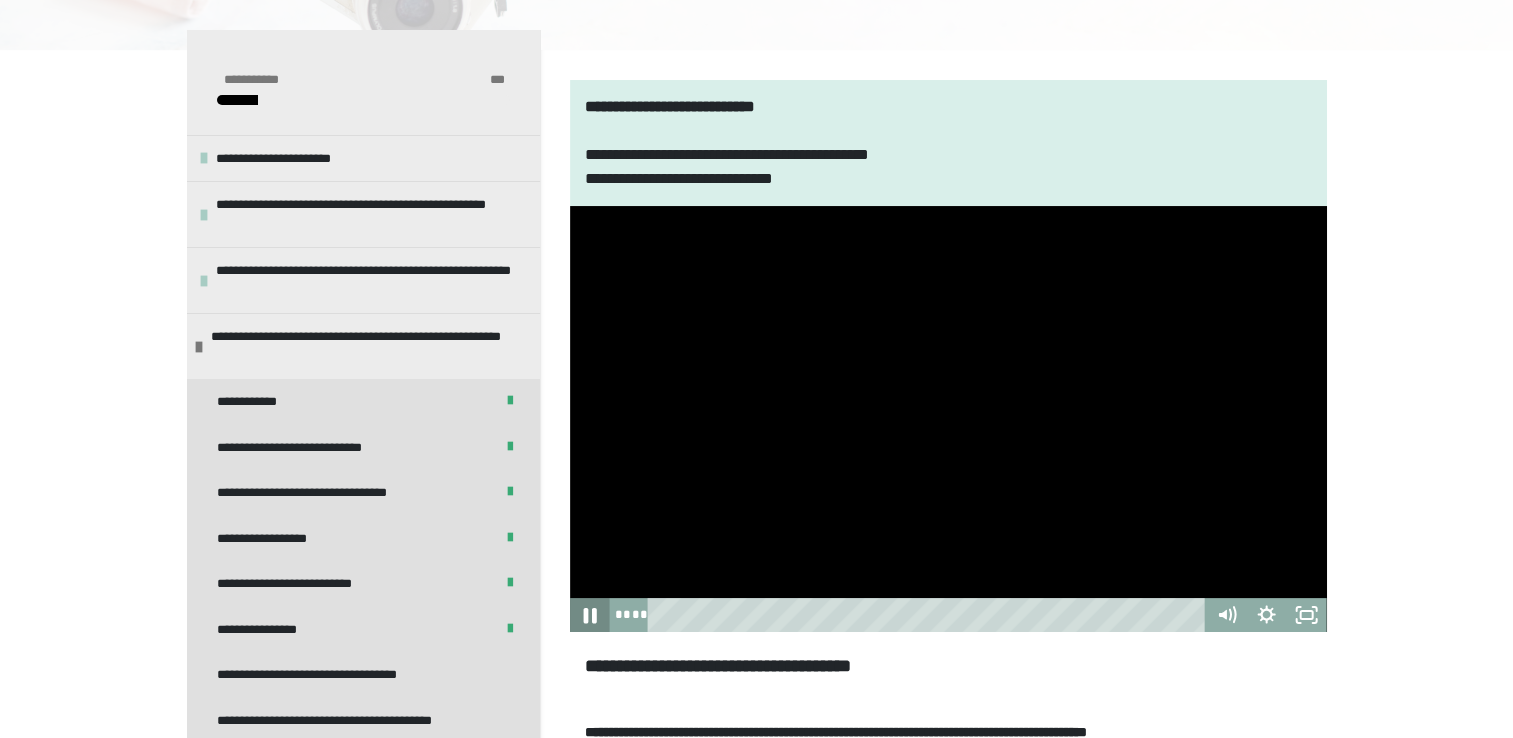 click 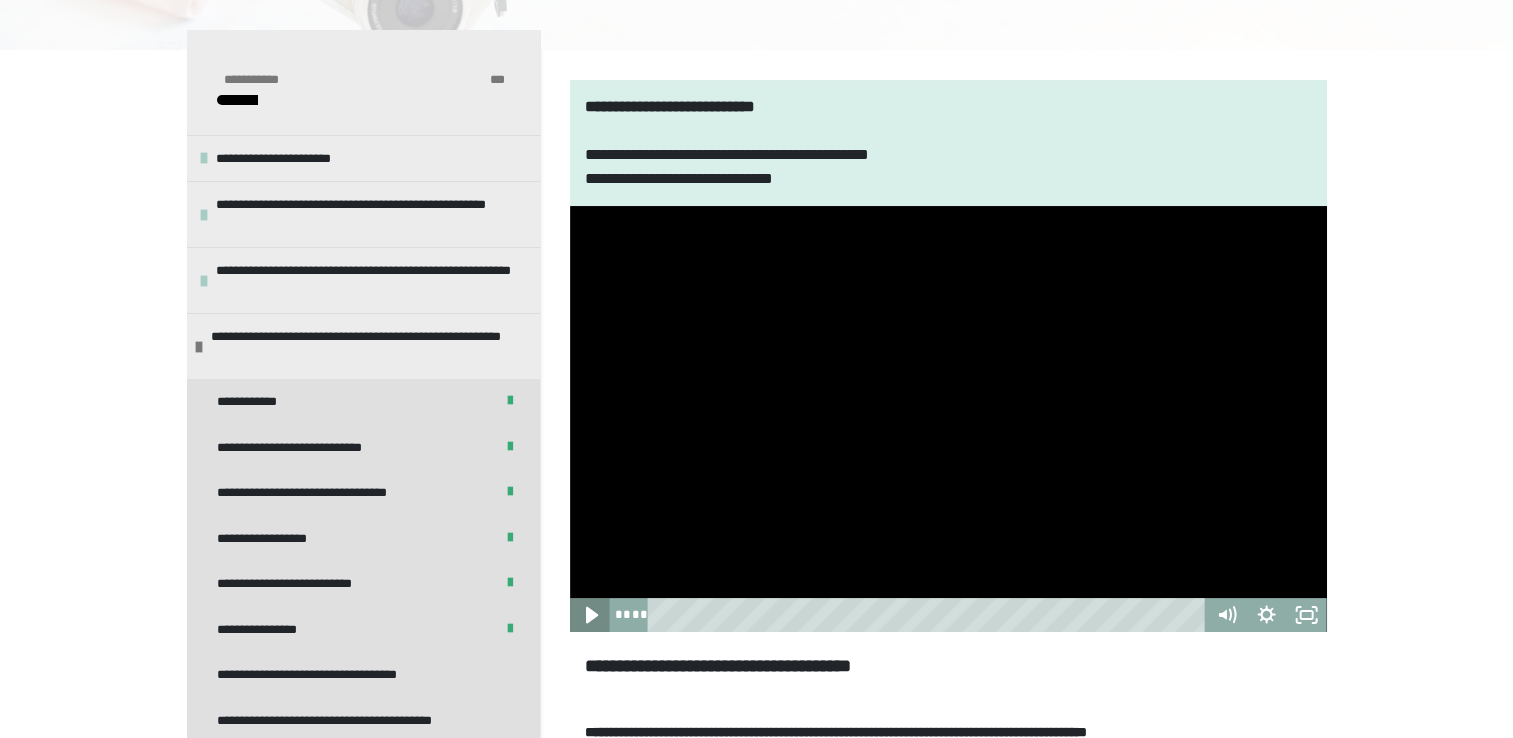 click 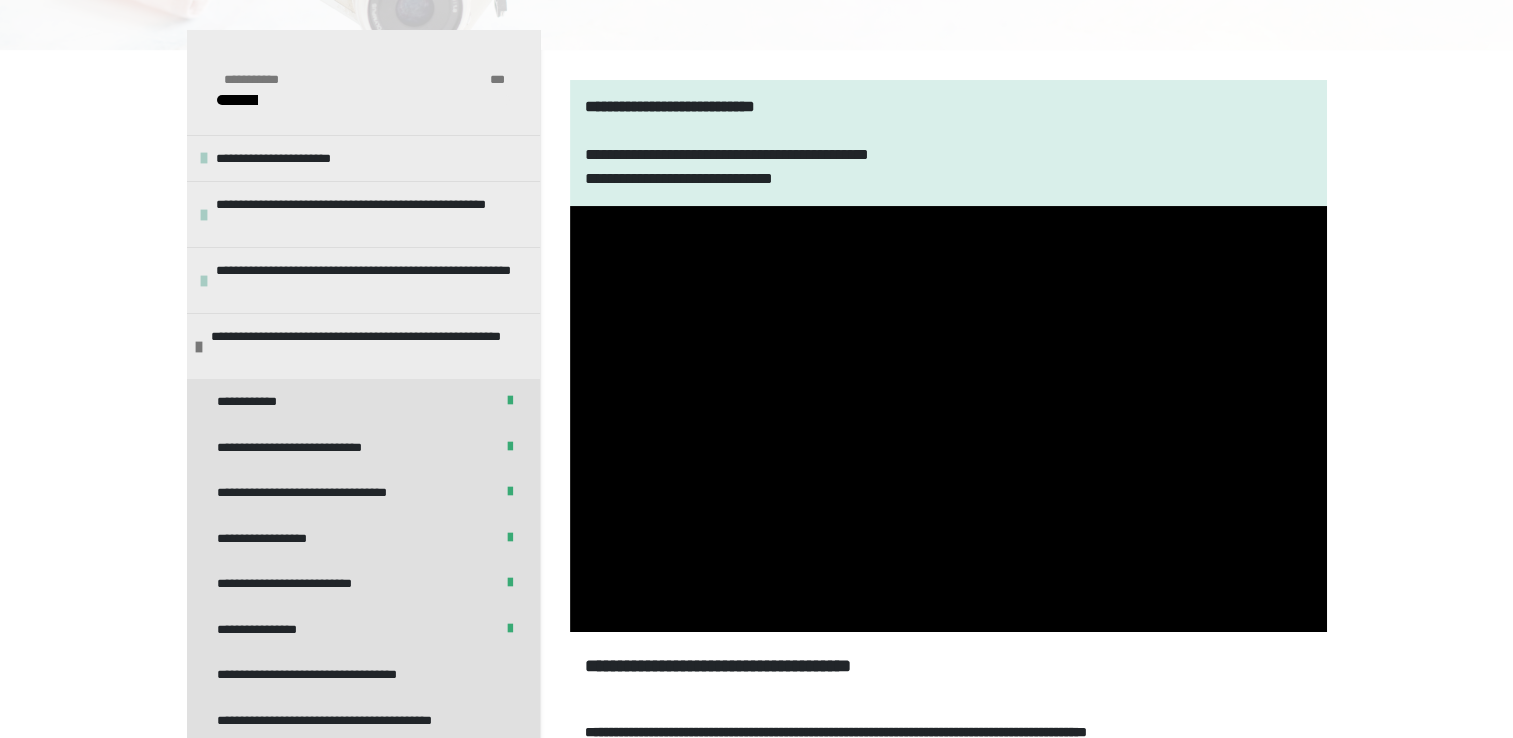 type 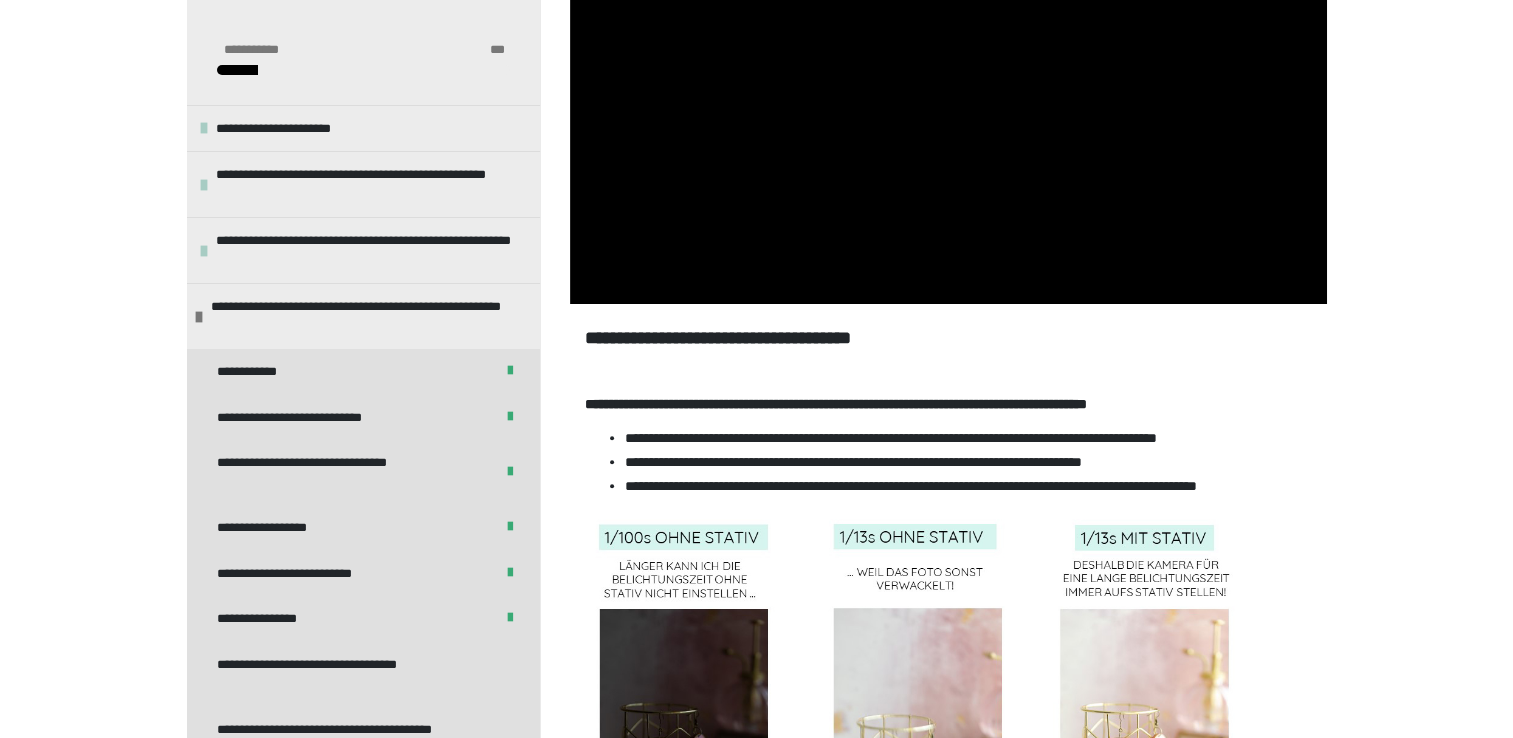 scroll, scrollTop: 585, scrollLeft: 0, axis: vertical 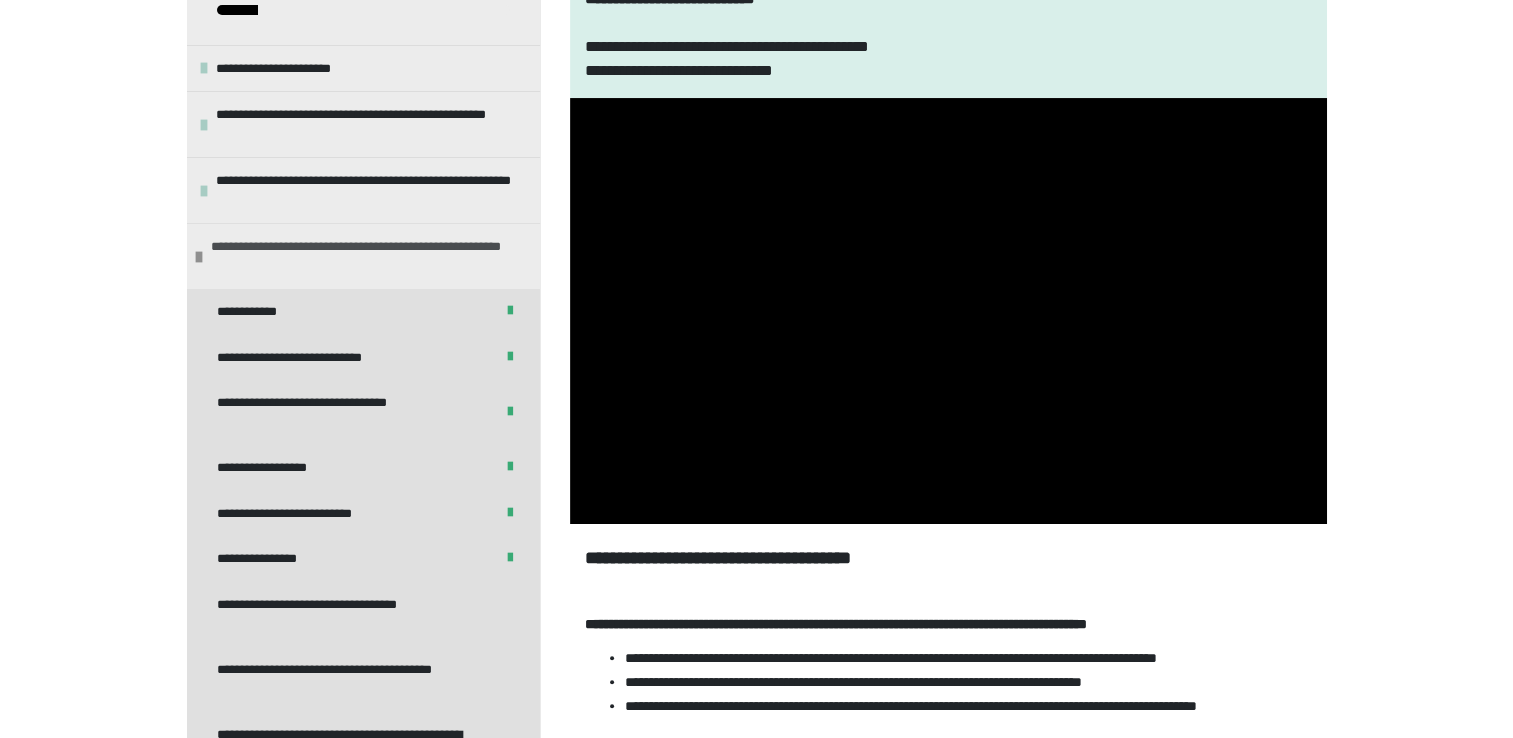click on "**********" at bounding box center [360, 256] 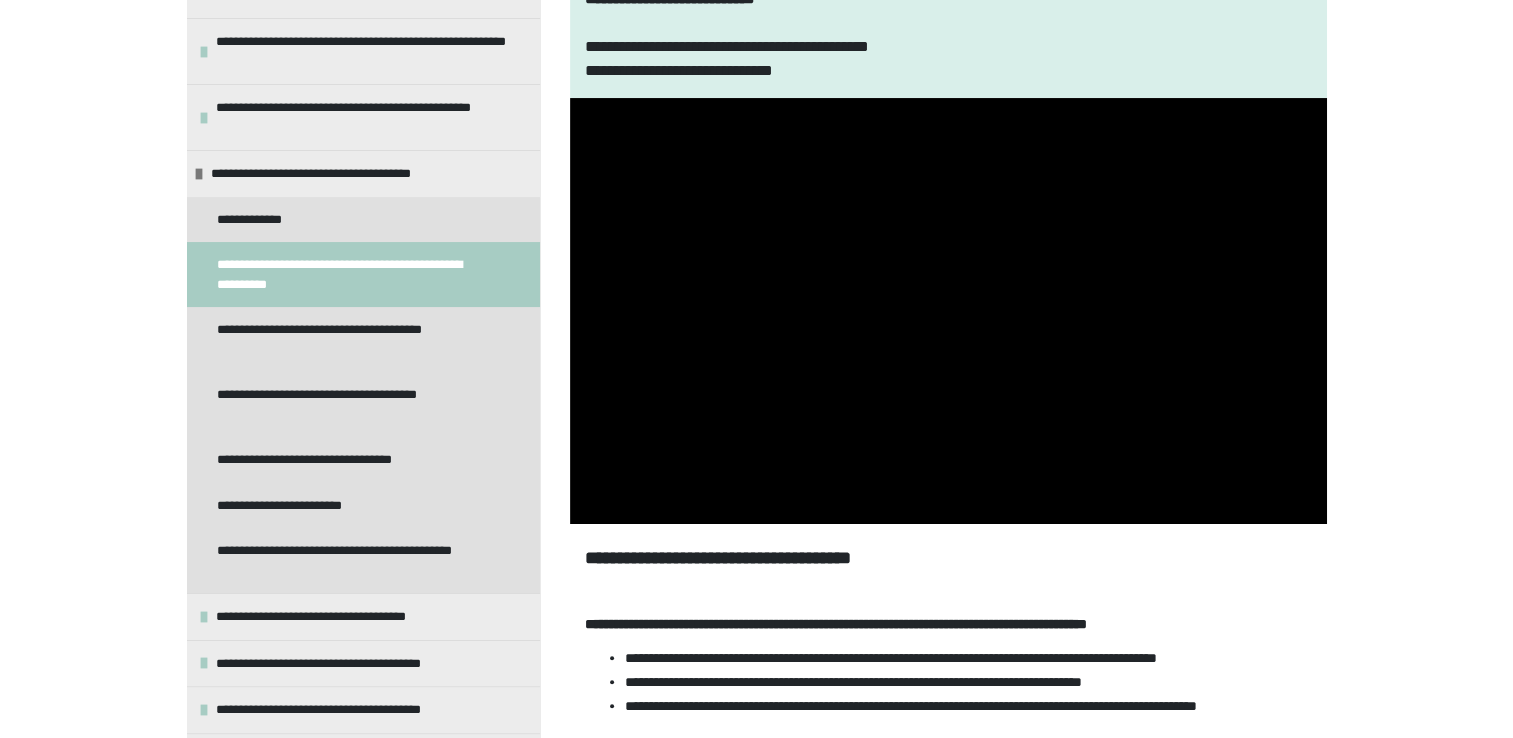 scroll, scrollTop: 278, scrollLeft: 0, axis: vertical 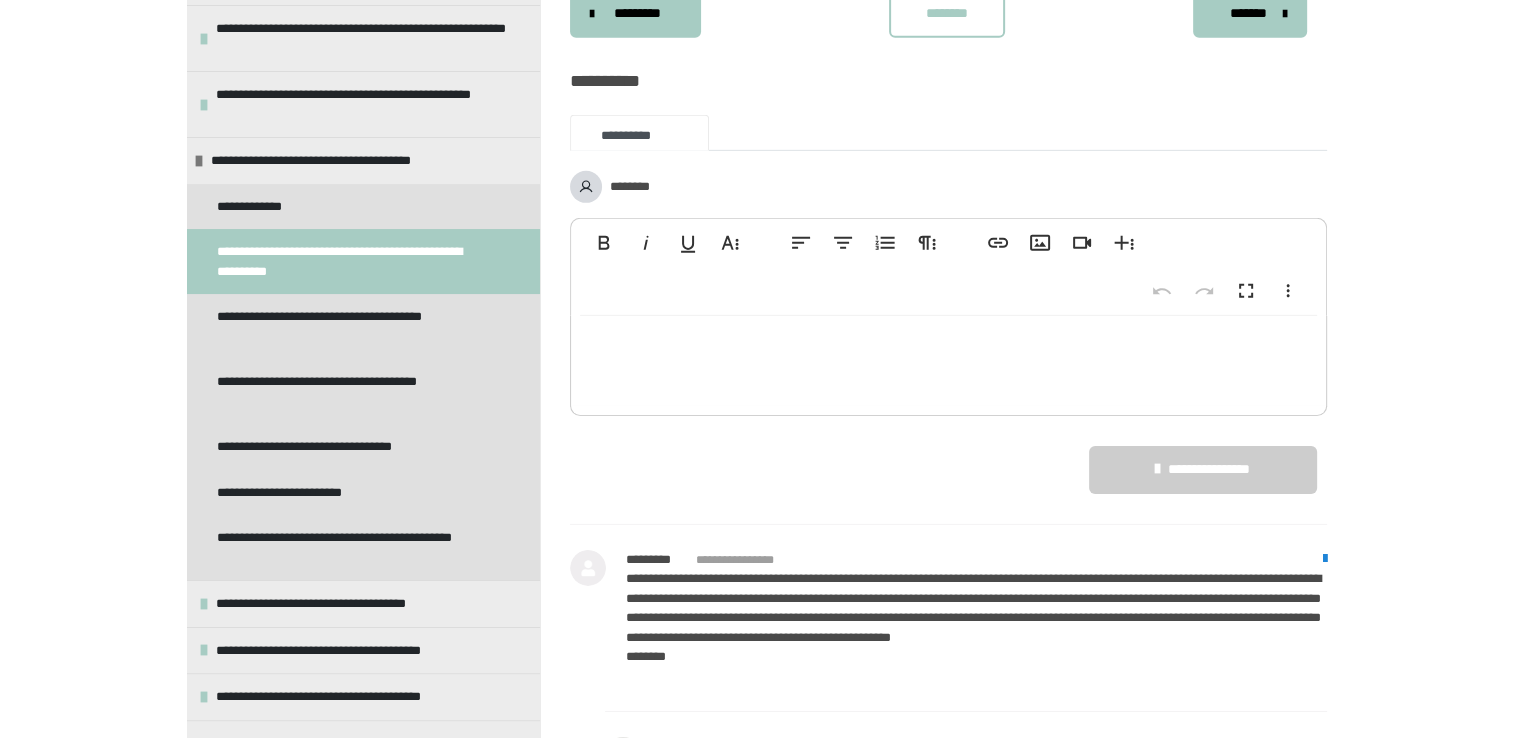 click on "********" at bounding box center [947, 13] 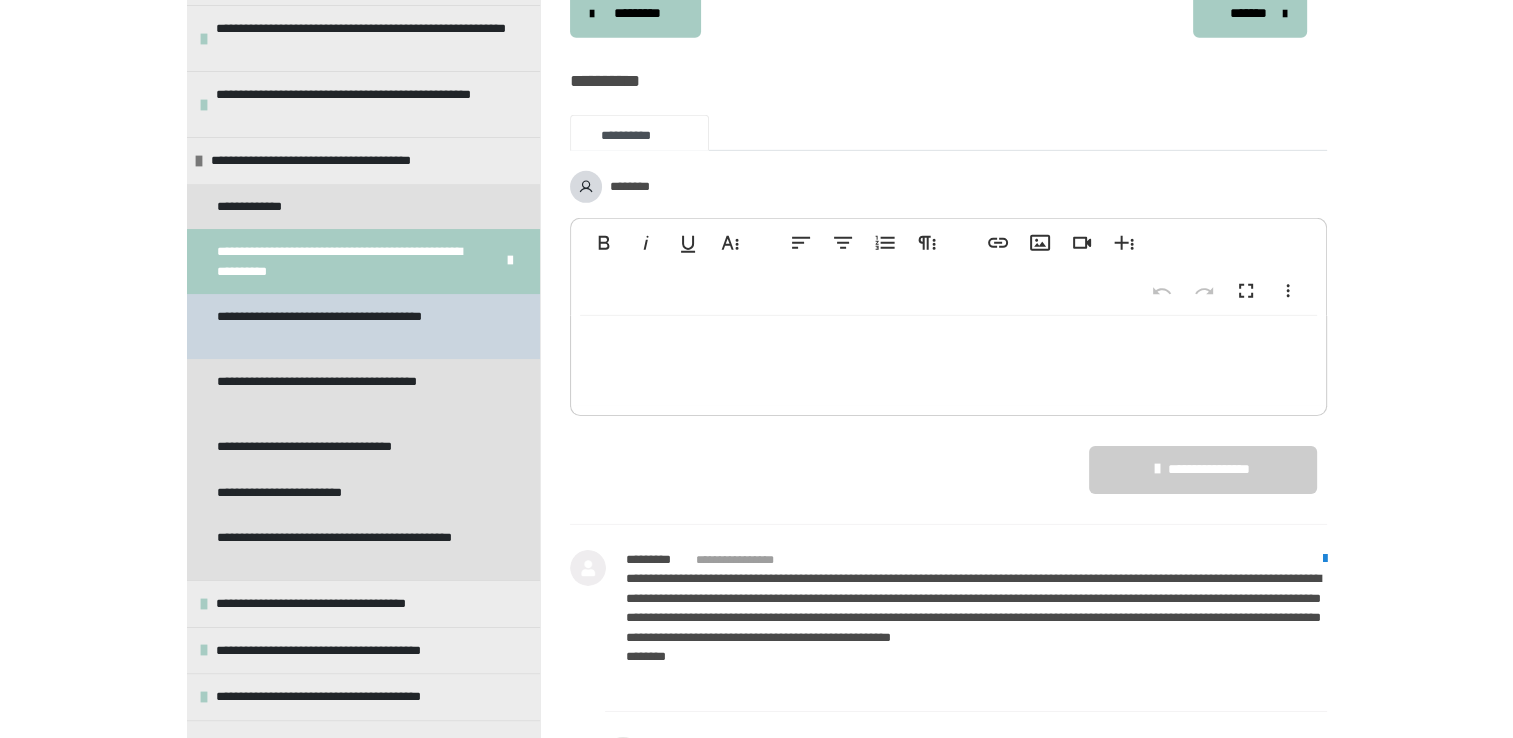 click on "**********" at bounding box center (348, 326) 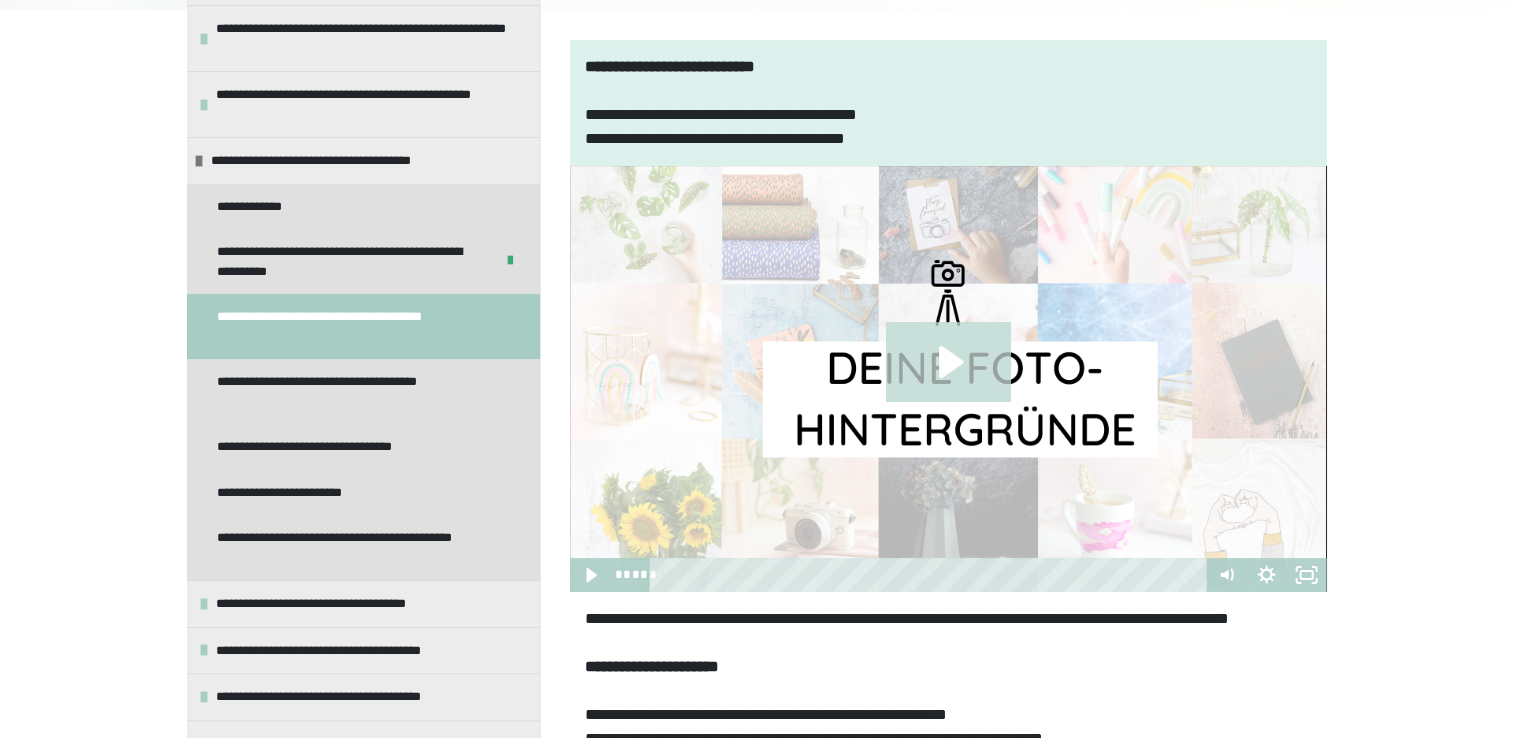 click 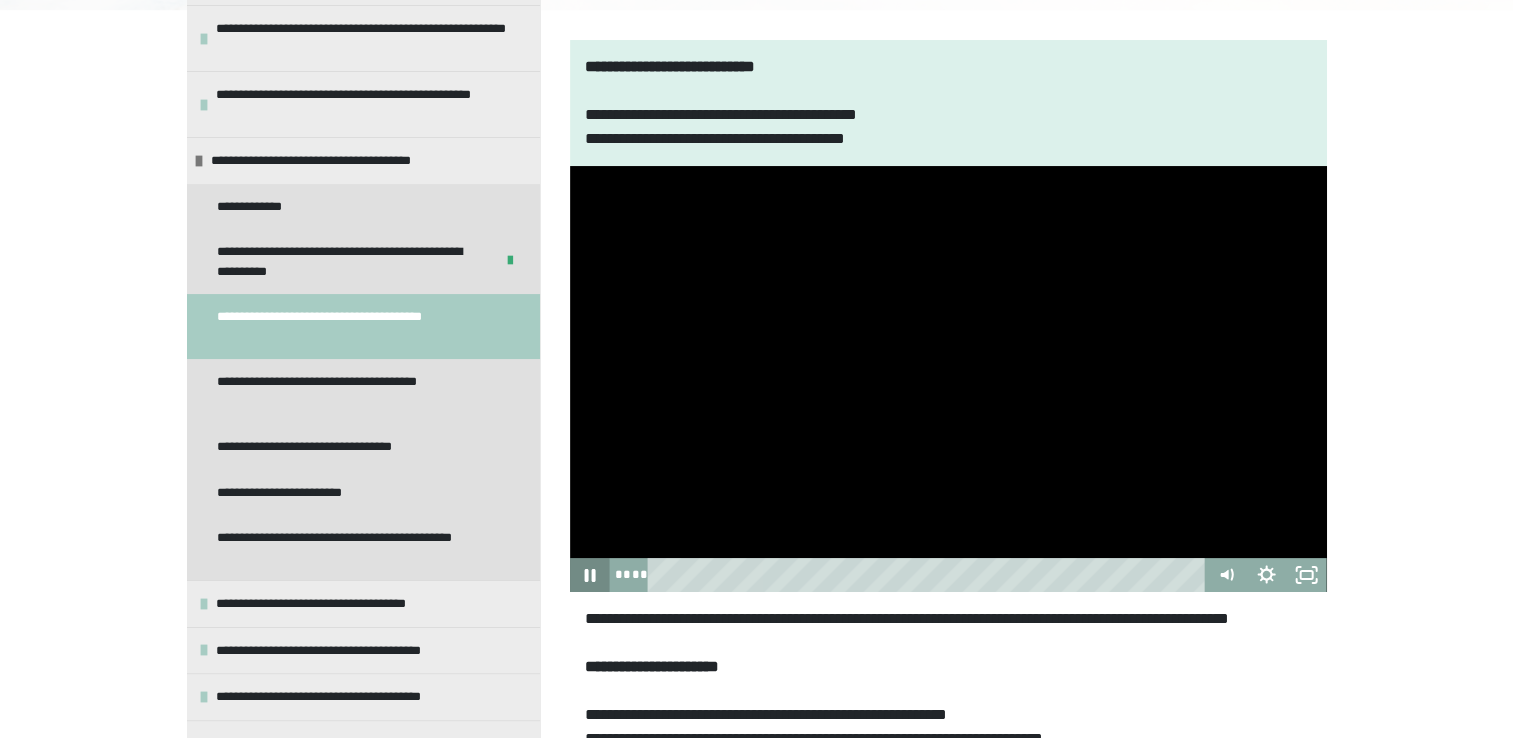 click 